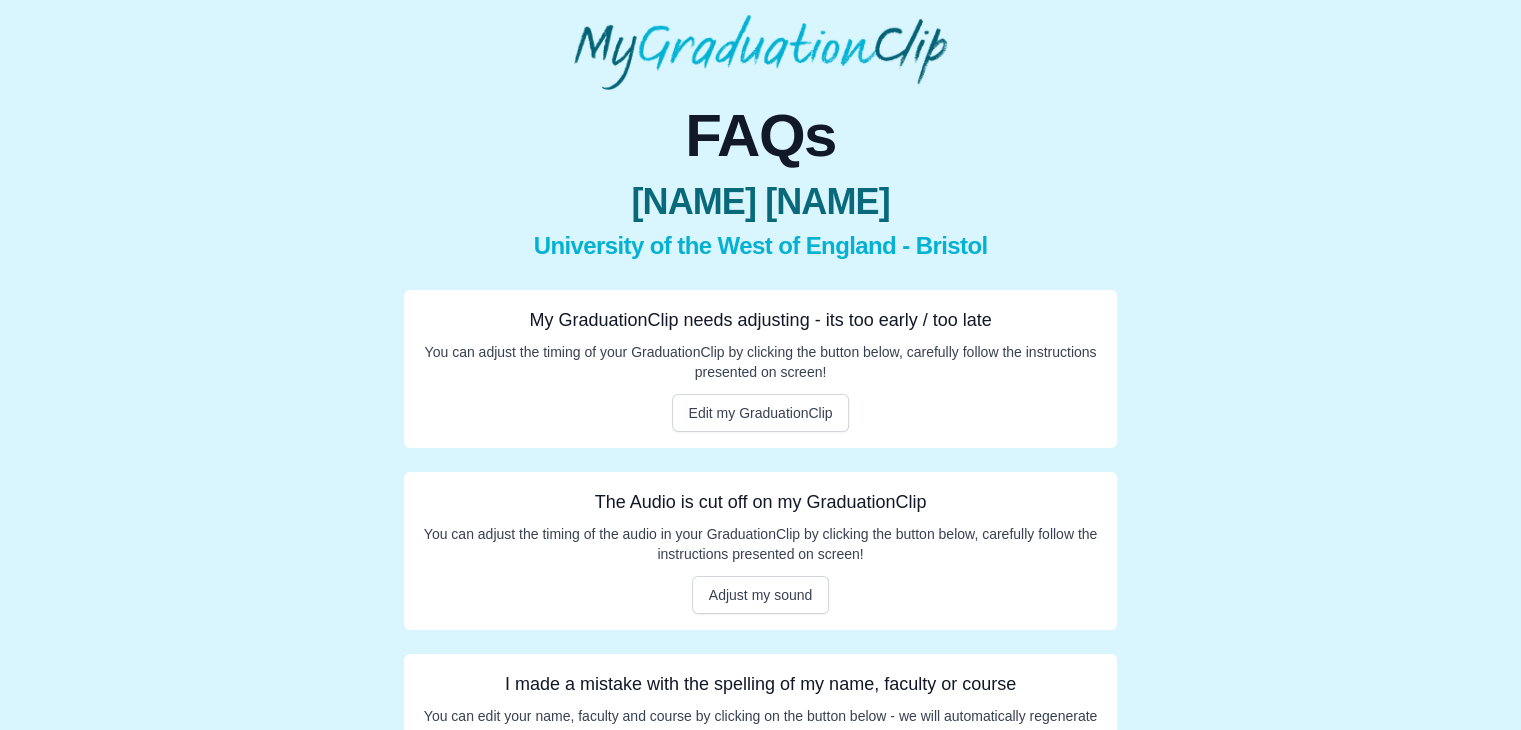 scroll, scrollTop: 184, scrollLeft: 0, axis: vertical 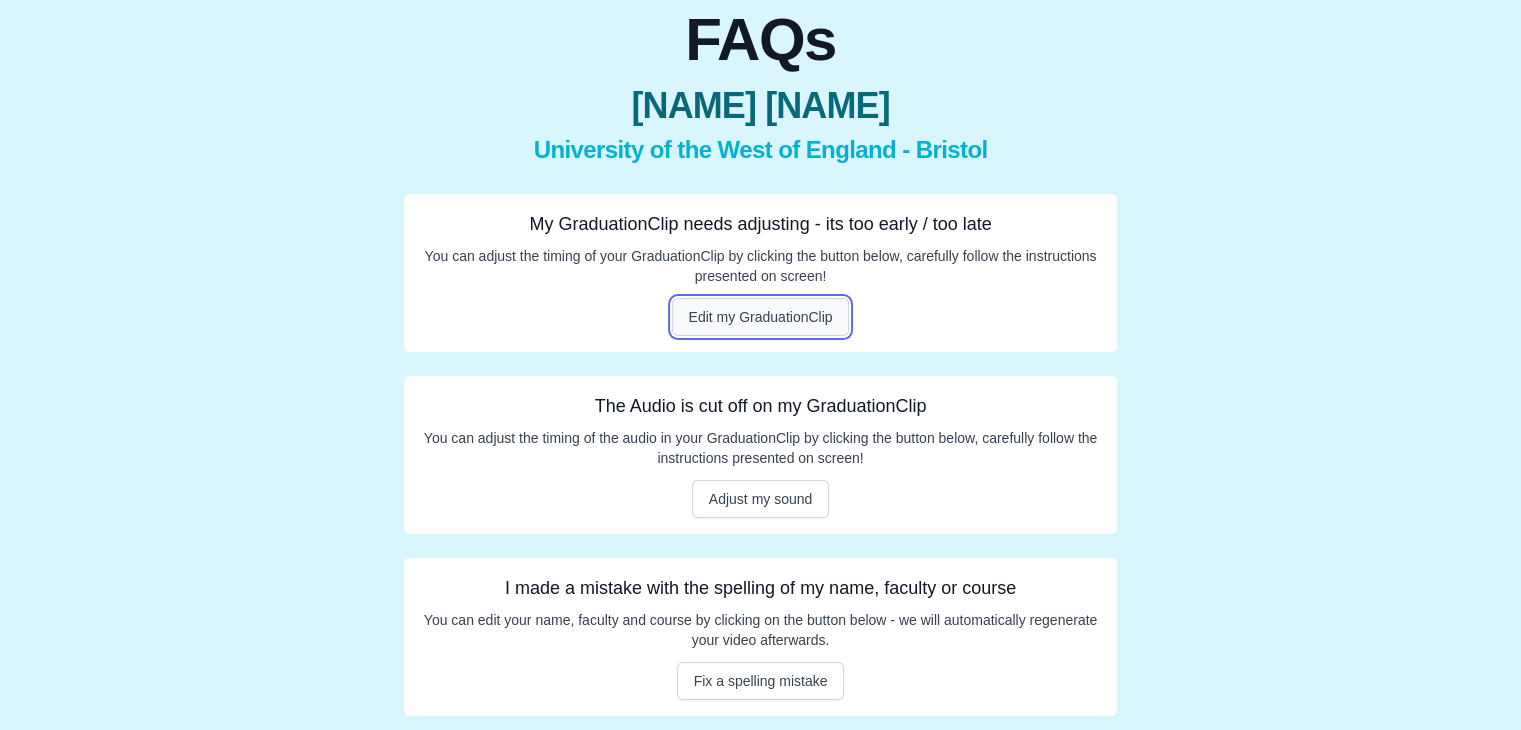 click on "Edit my GraduationClip" at bounding box center (761, 317) 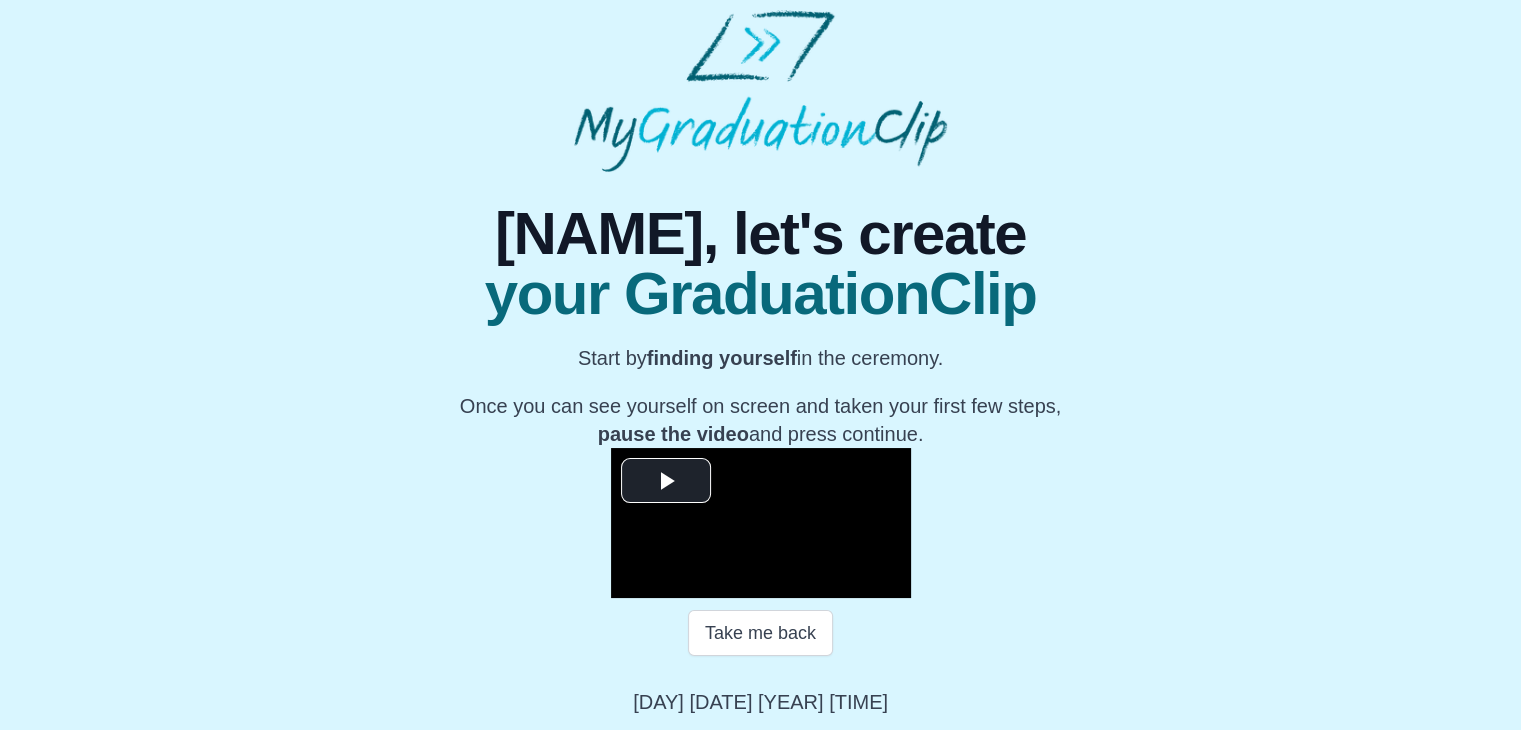 scroll, scrollTop: 8, scrollLeft: 0, axis: vertical 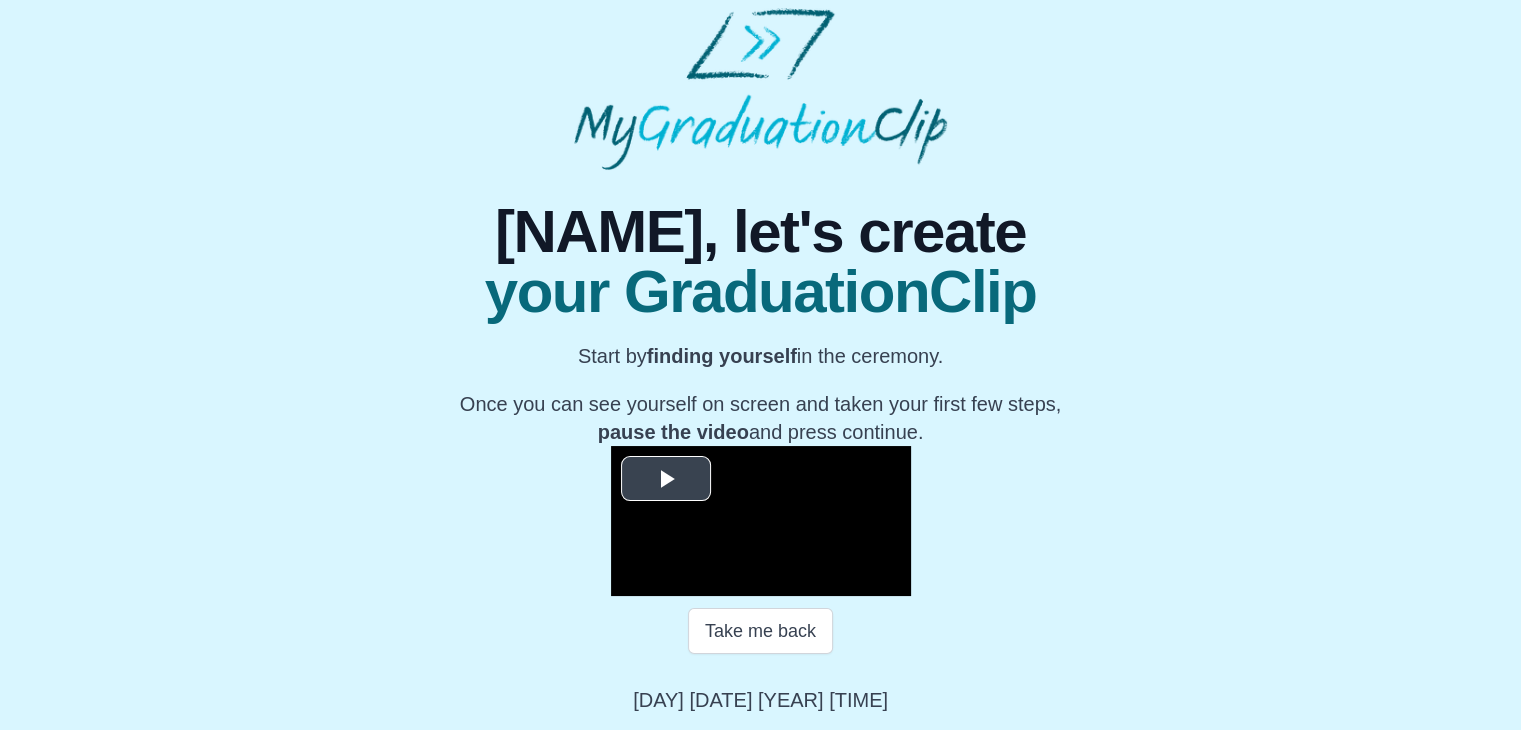 click at bounding box center (666, 478) 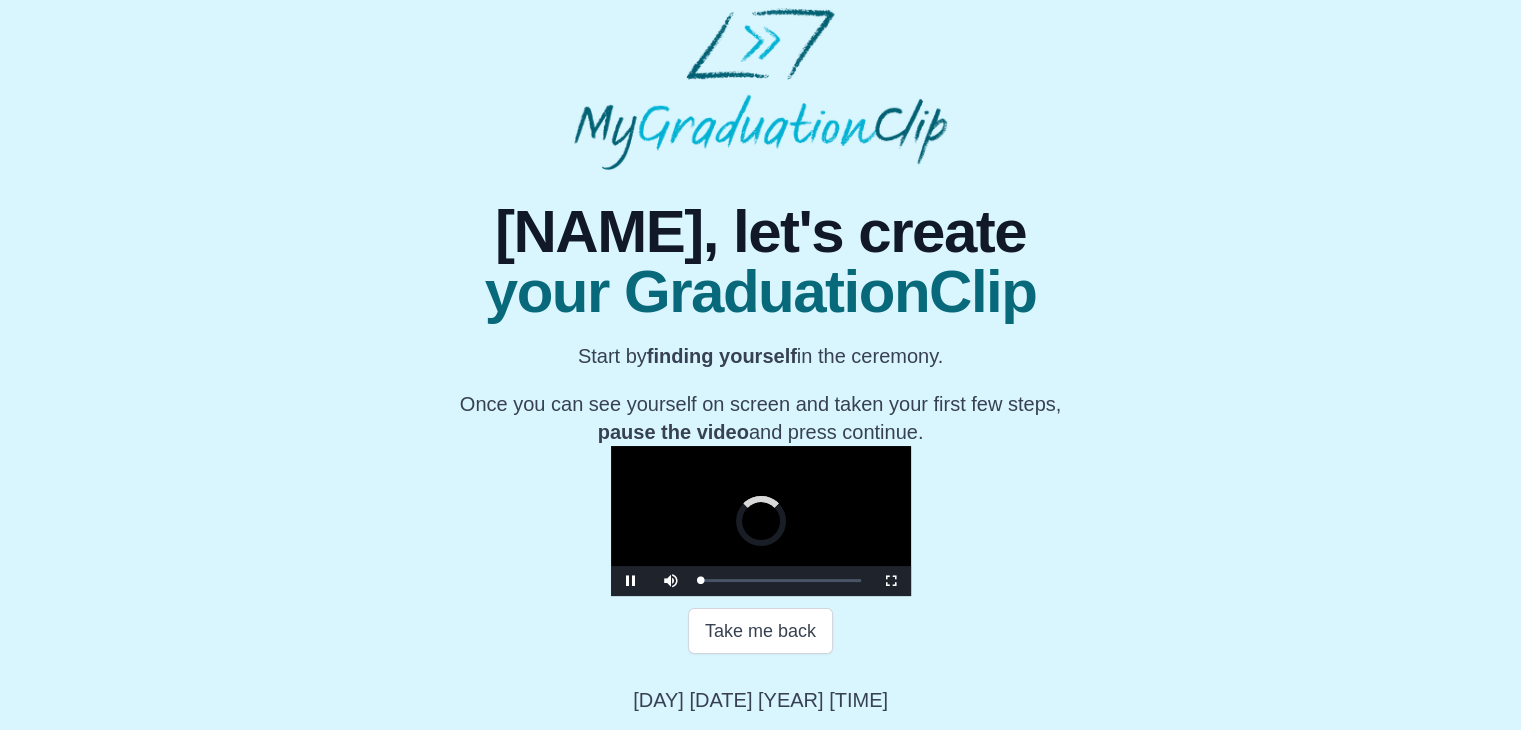 scroll, scrollTop: 286, scrollLeft: 0, axis: vertical 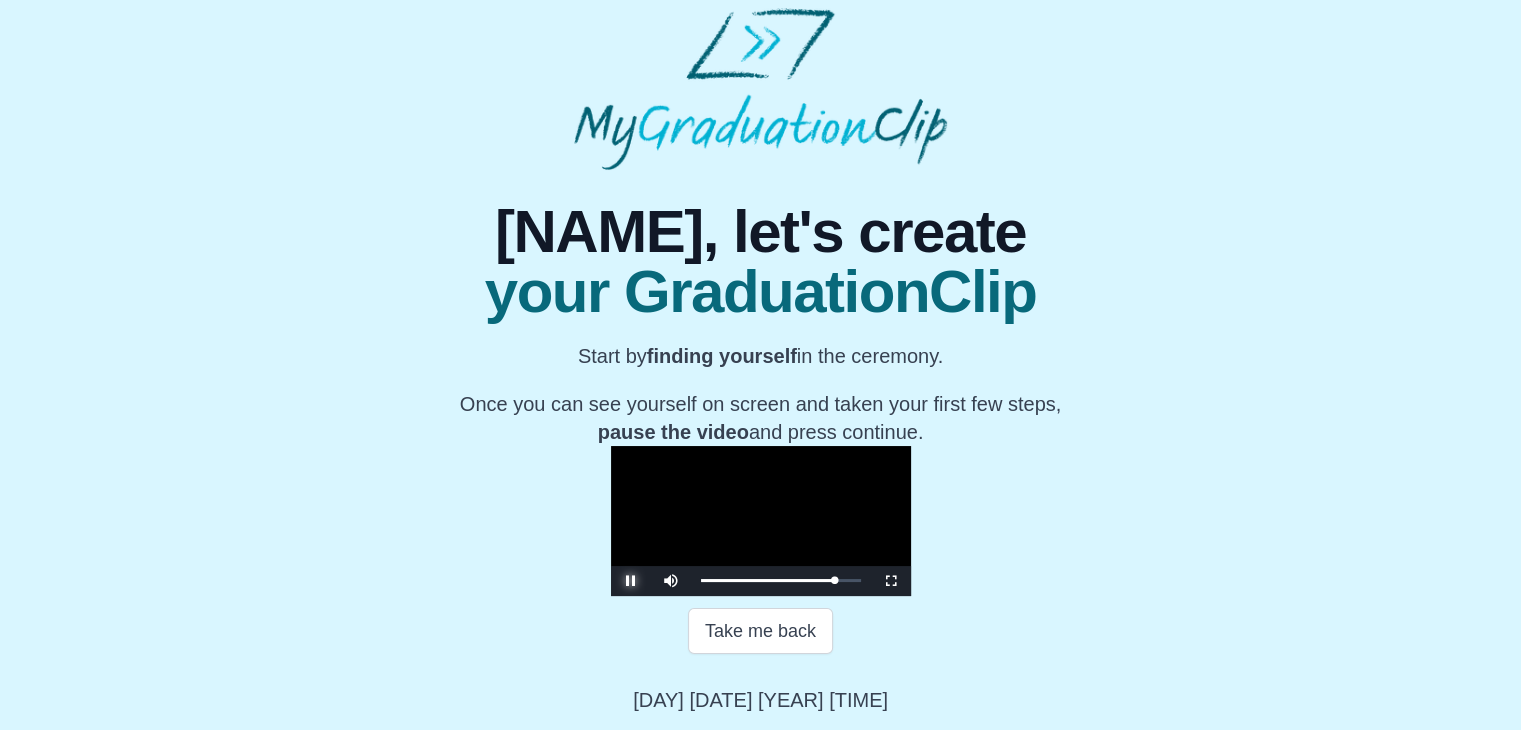 click at bounding box center (631, 581) 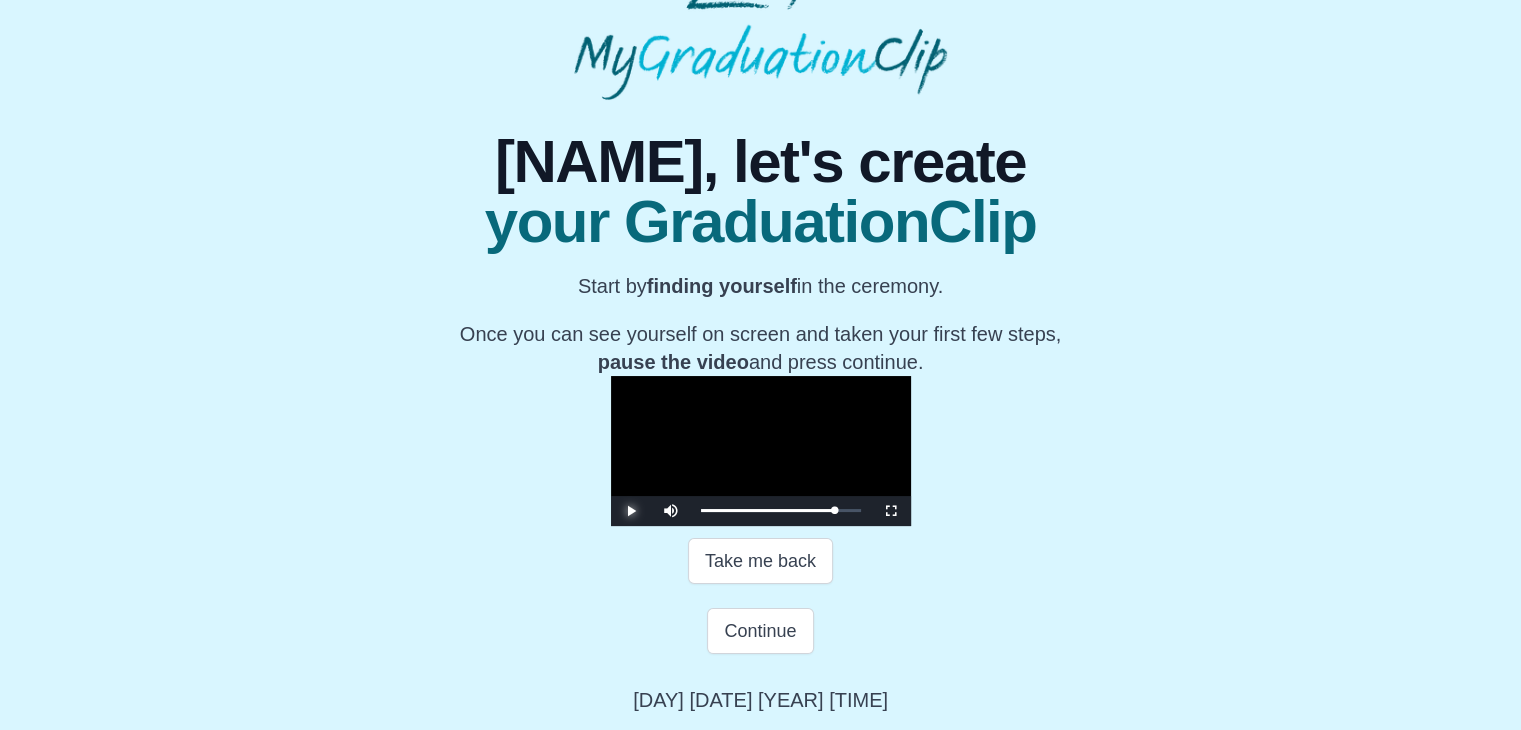 scroll, scrollTop: 356, scrollLeft: 0, axis: vertical 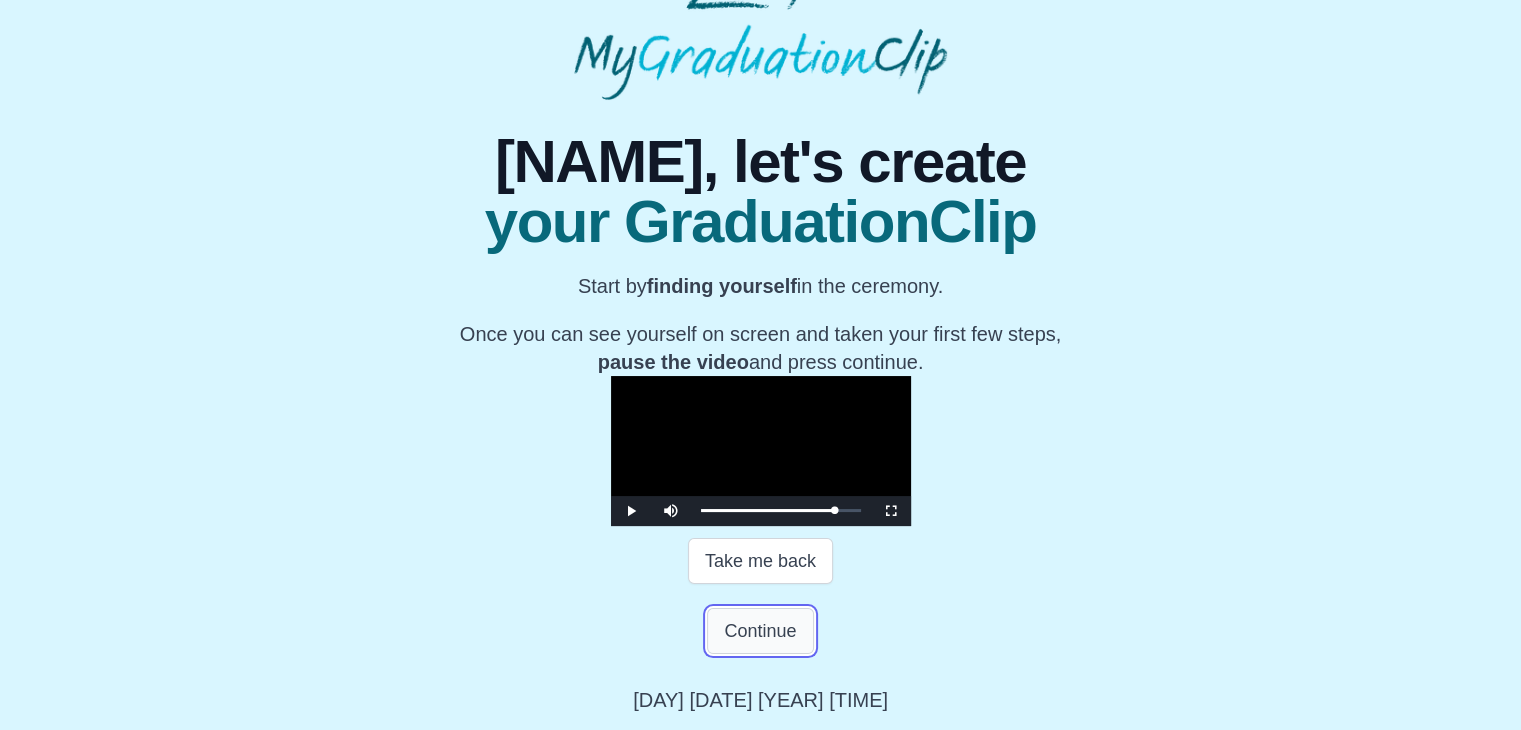 click on "Continue" at bounding box center (760, 631) 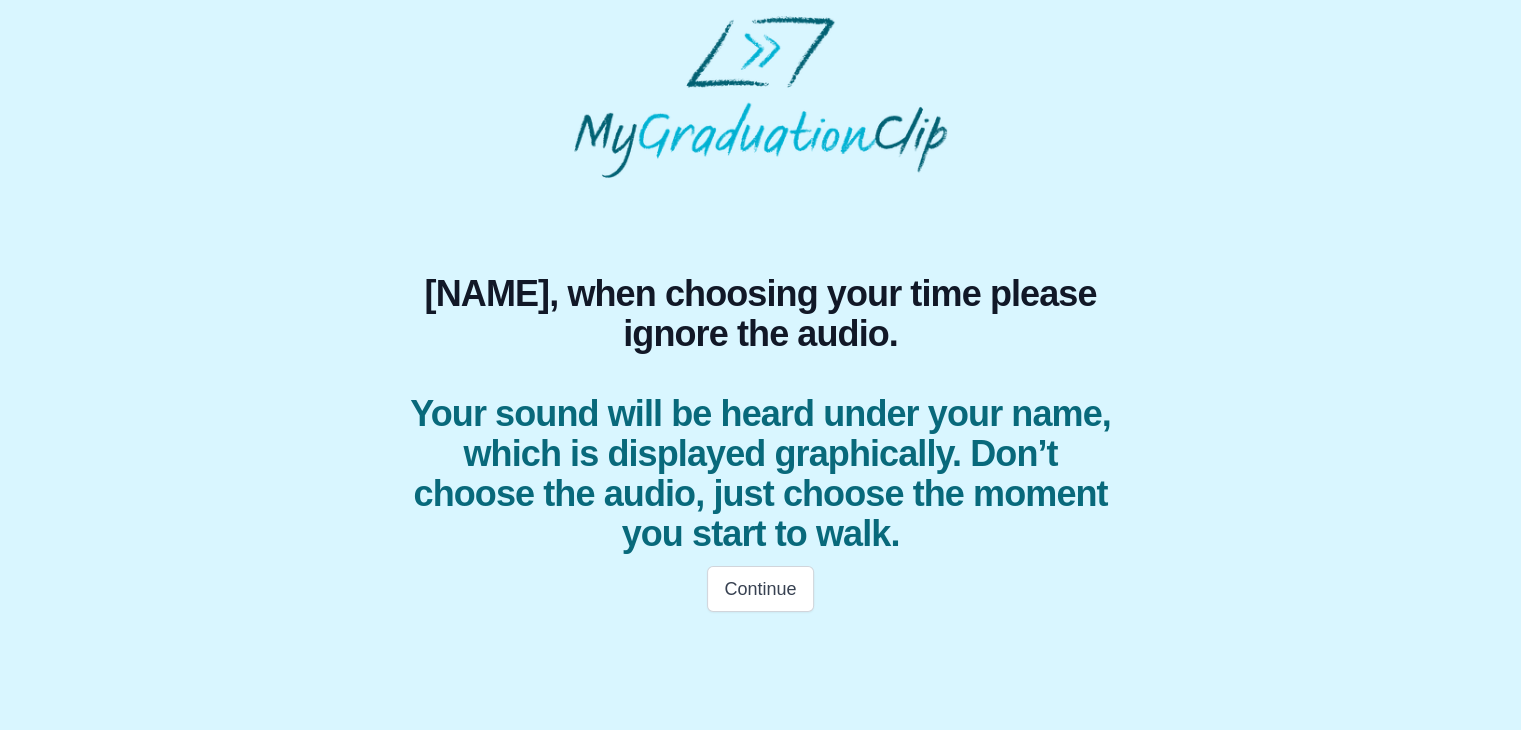 scroll, scrollTop: 0, scrollLeft: 0, axis: both 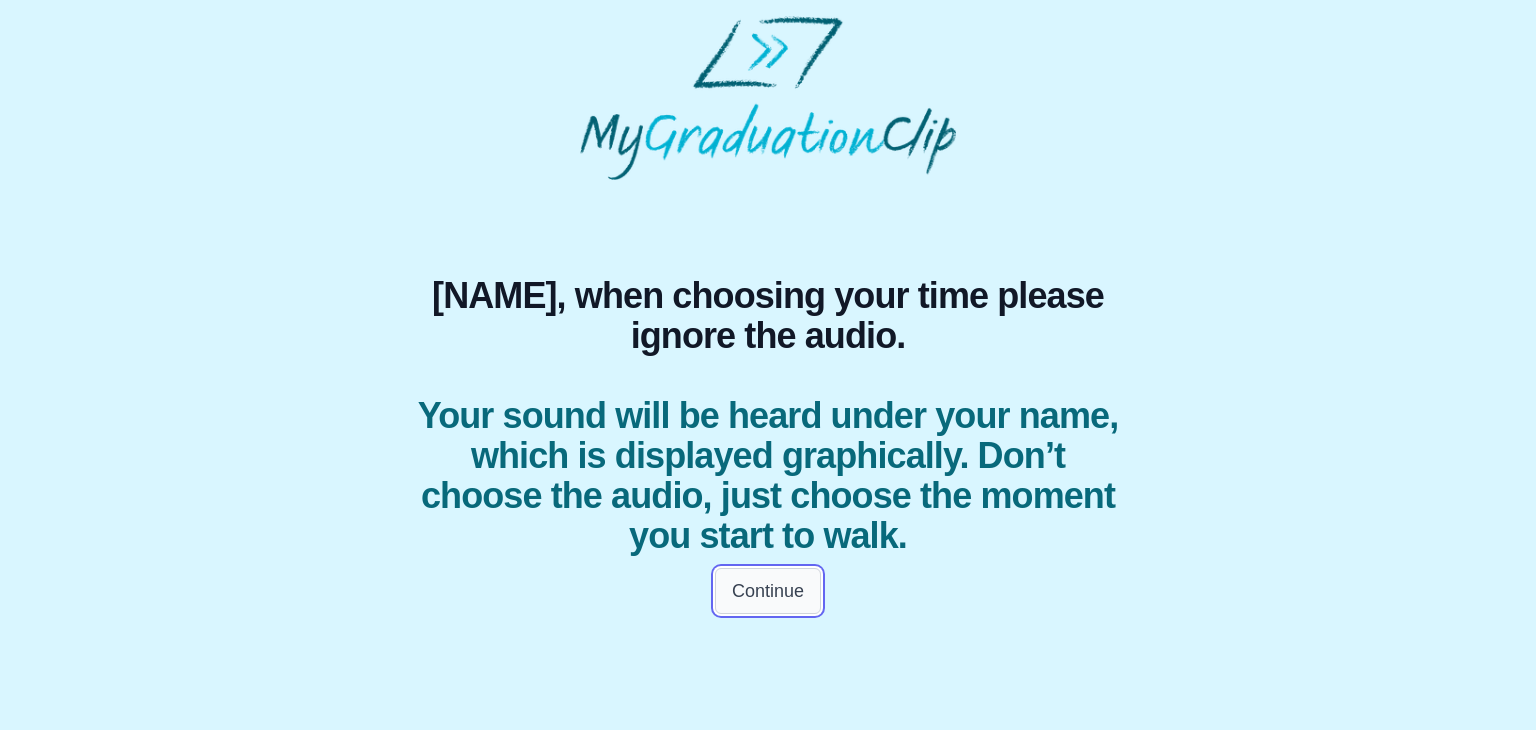 click on "Continue" at bounding box center [768, 591] 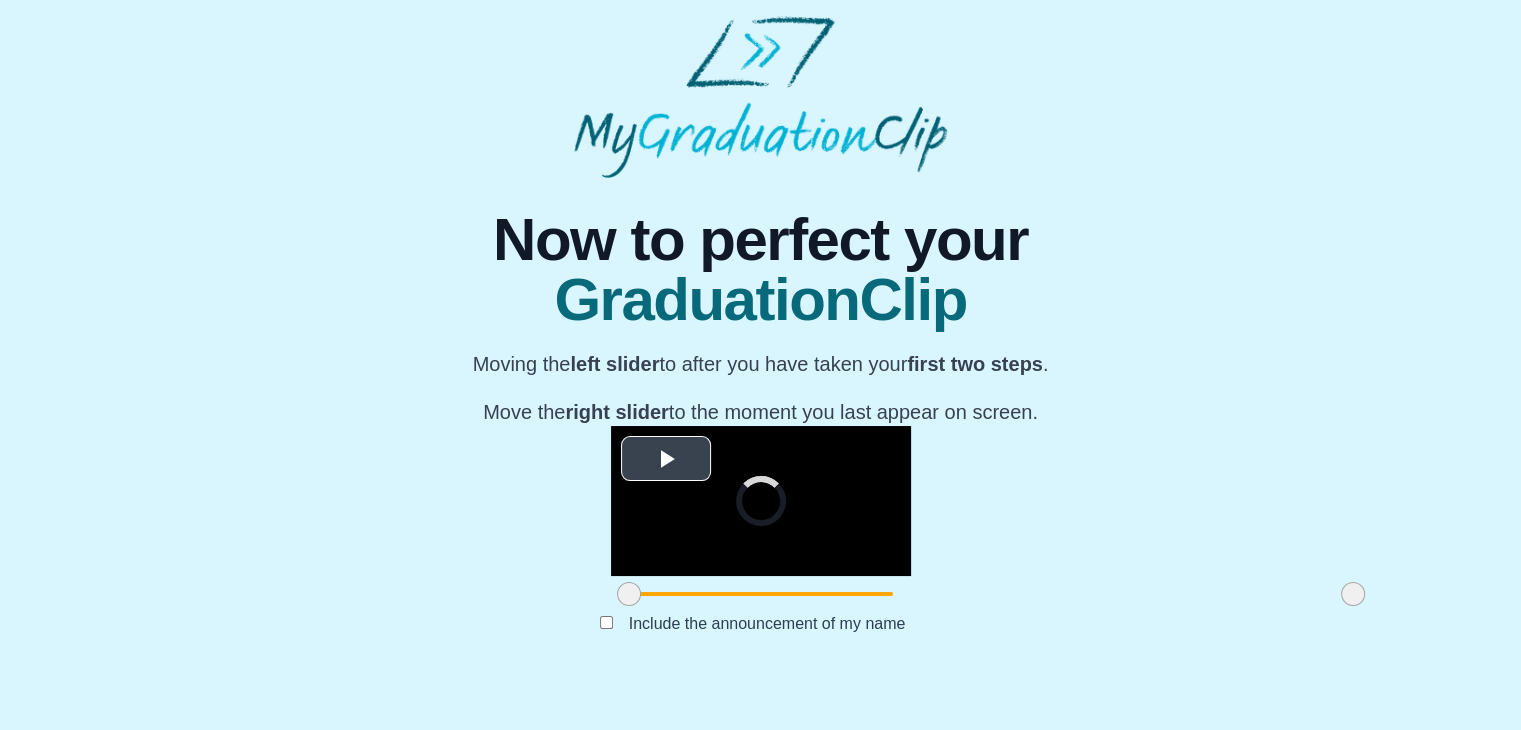 scroll, scrollTop: 238, scrollLeft: 0, axis: vertical 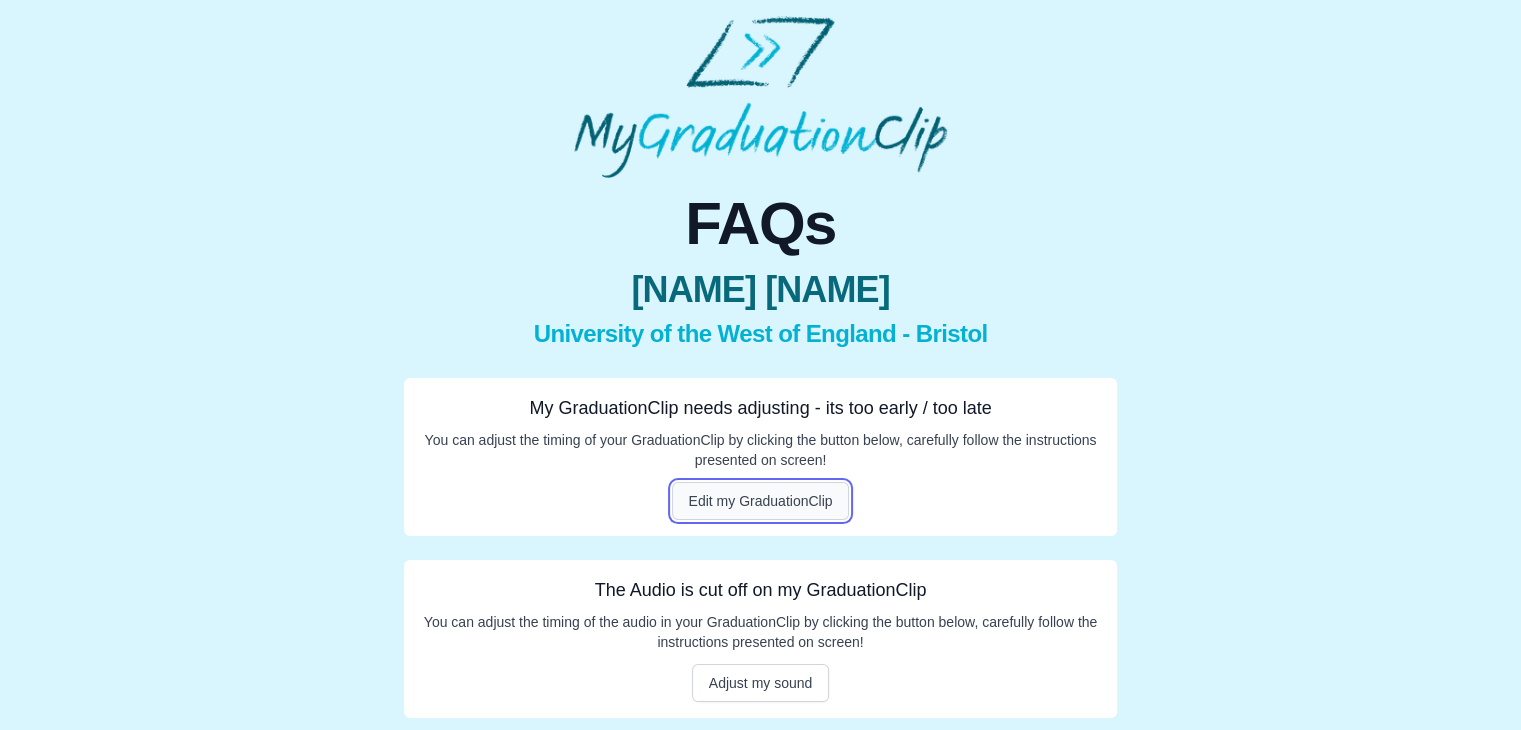 click on "Edit my GraduationClip" at bounding box center (761, 501) 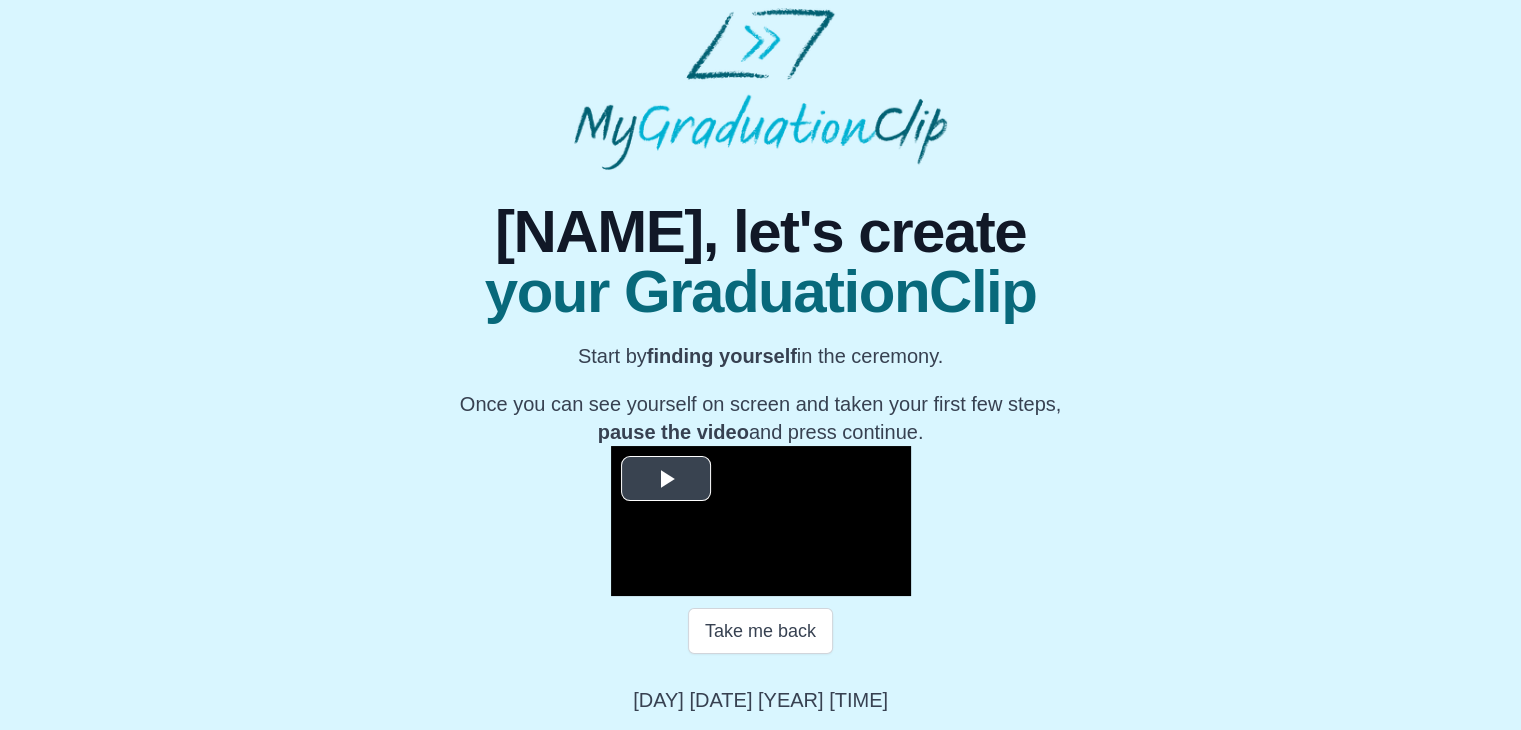scroll, scrollTop: 286, scrollLeft: 0, axis: vertical 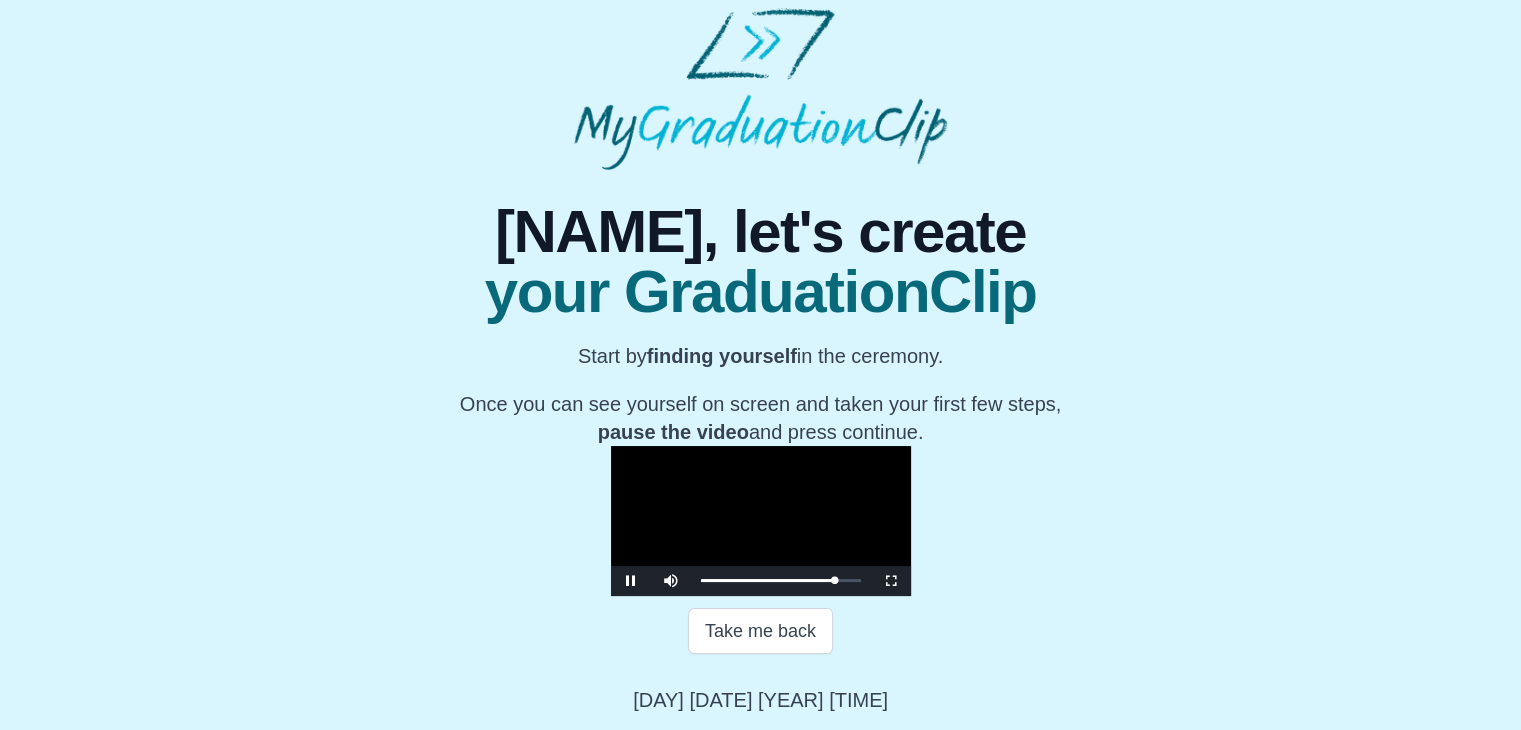 click at bounding box center (761, 521) 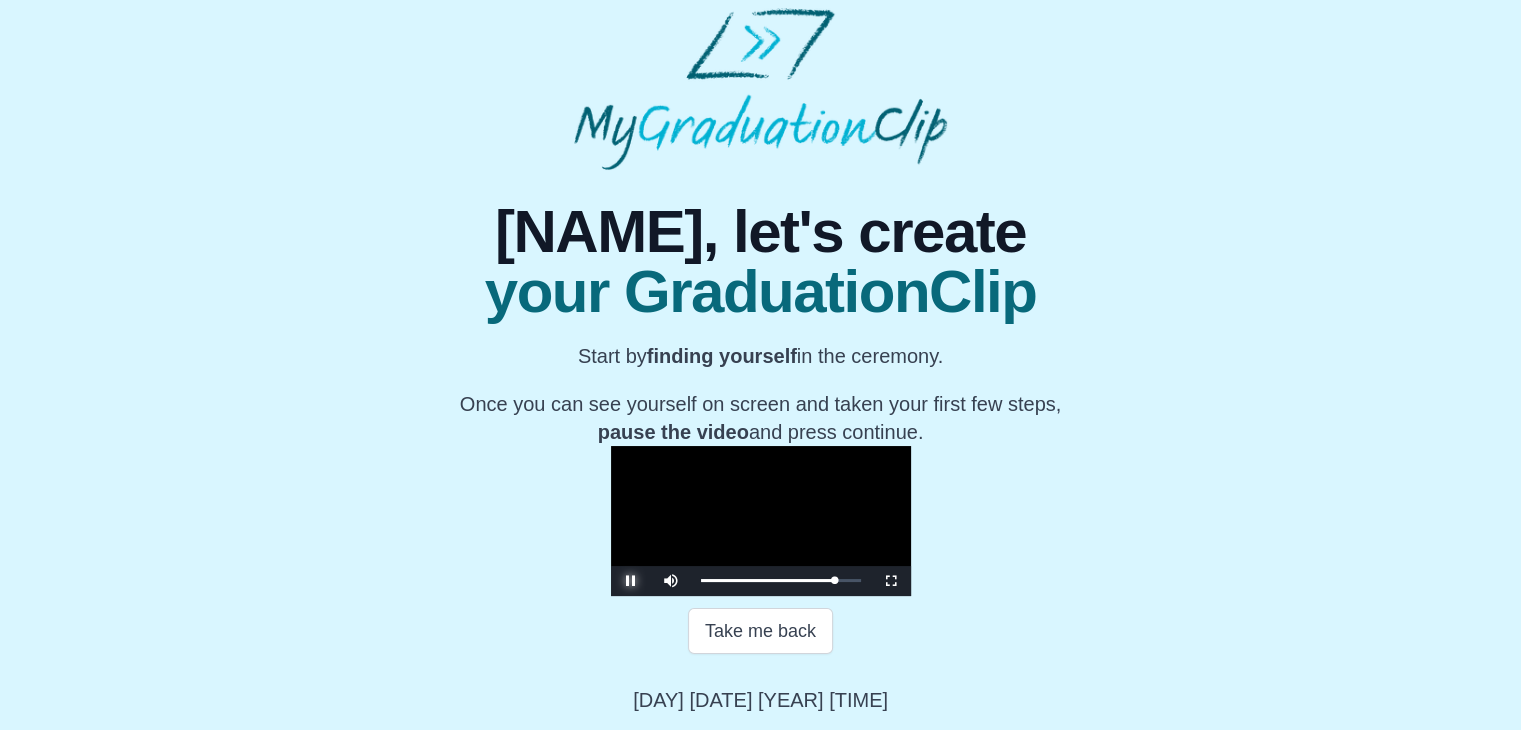 click at bounding box center (631, 581) 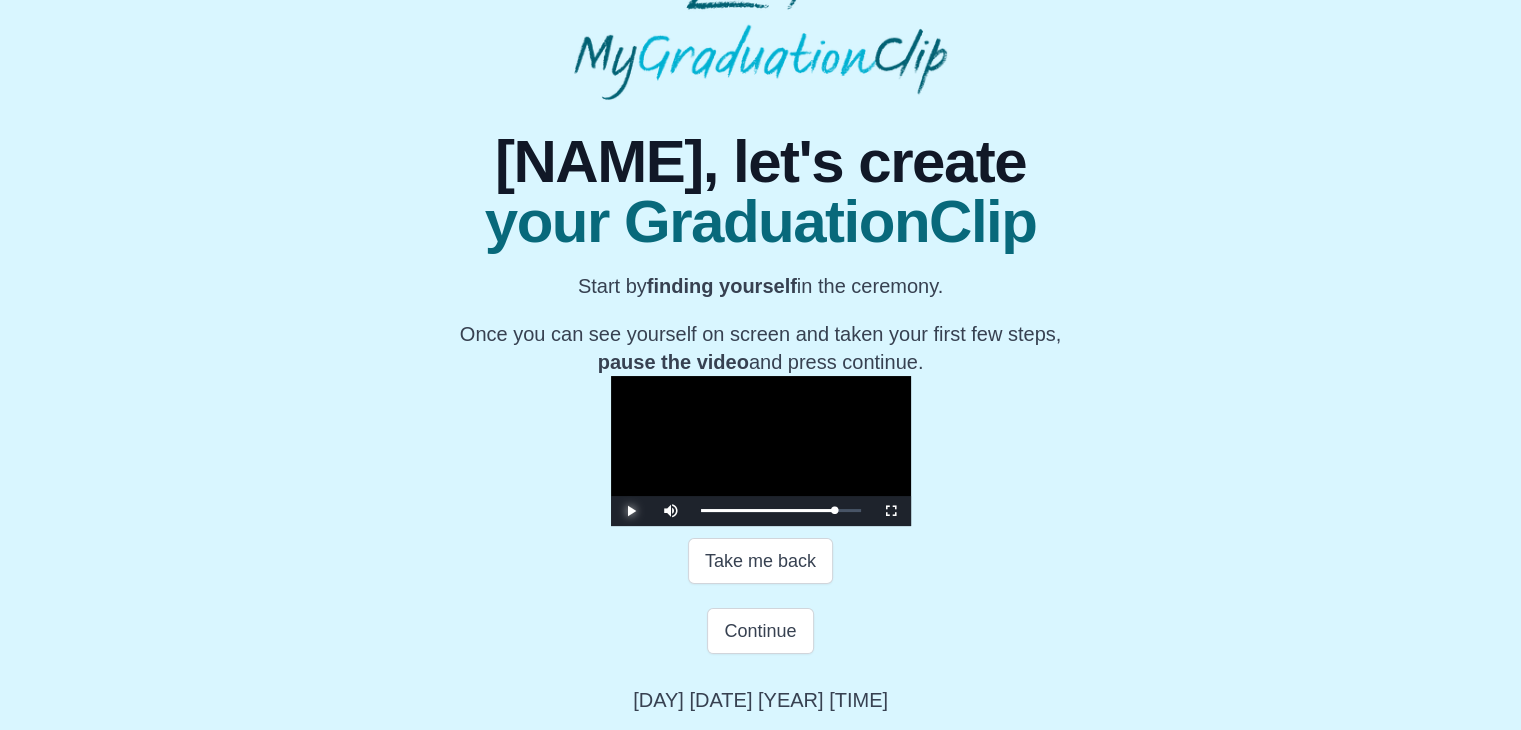 type 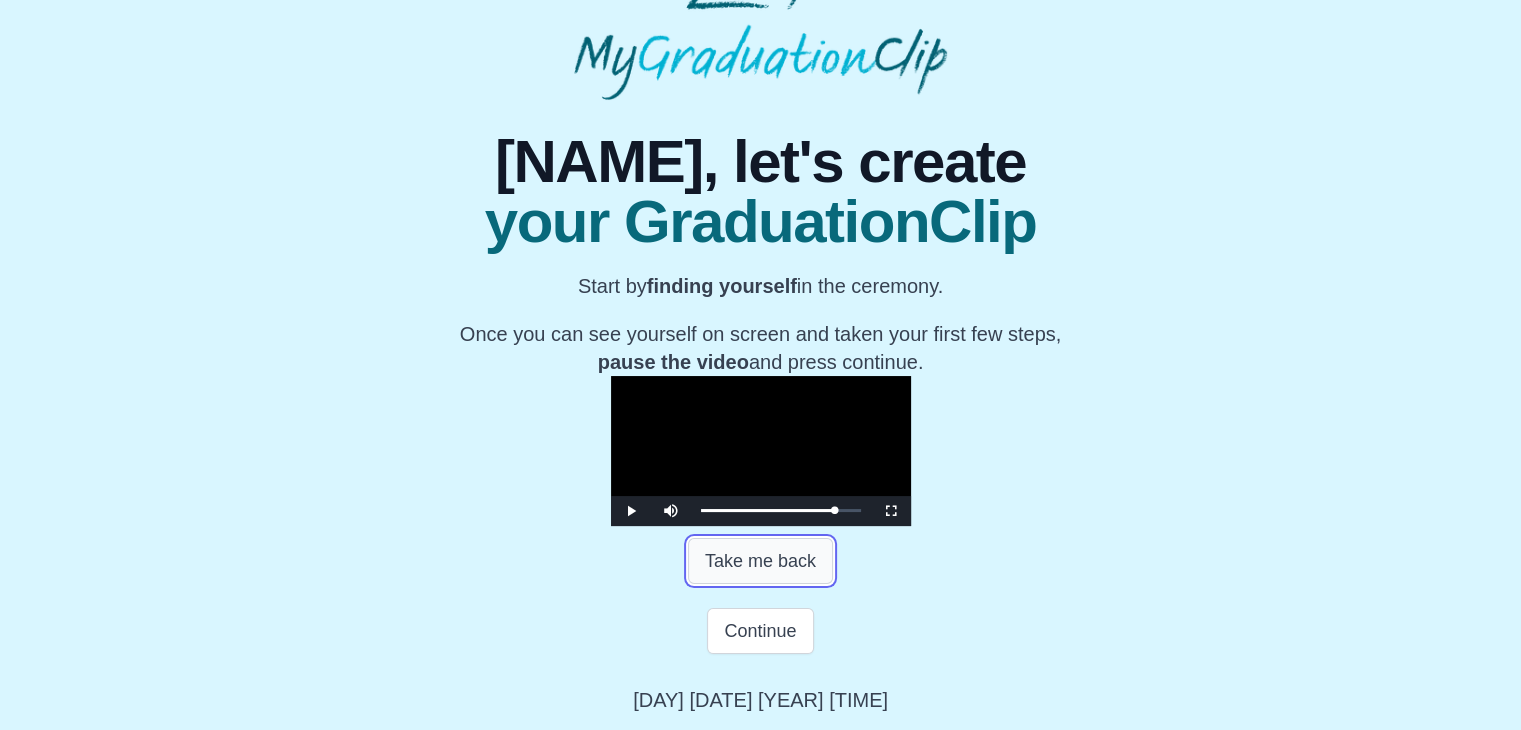 click on "Take me back" at bounding box center (760, 561) 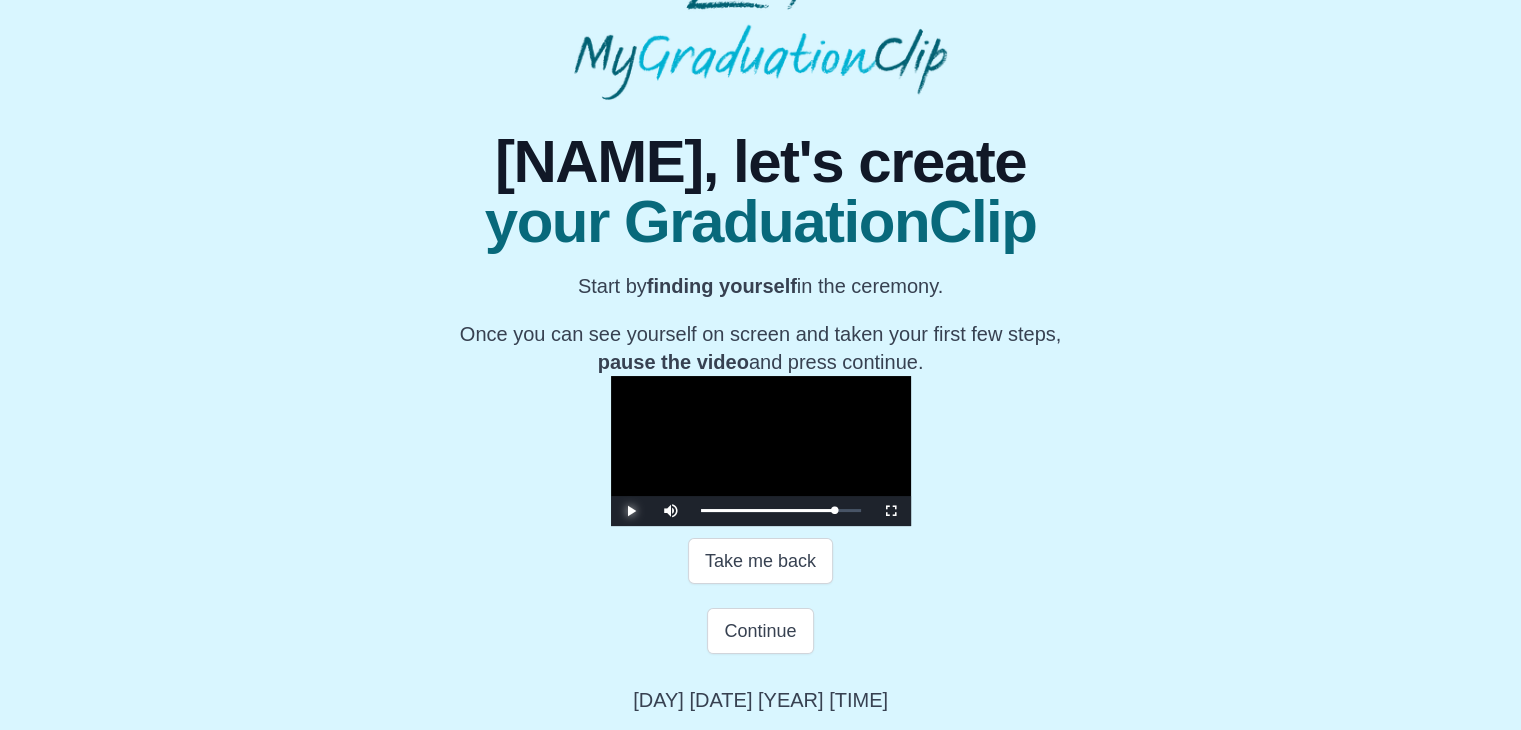click at bounding box center [631, 511] 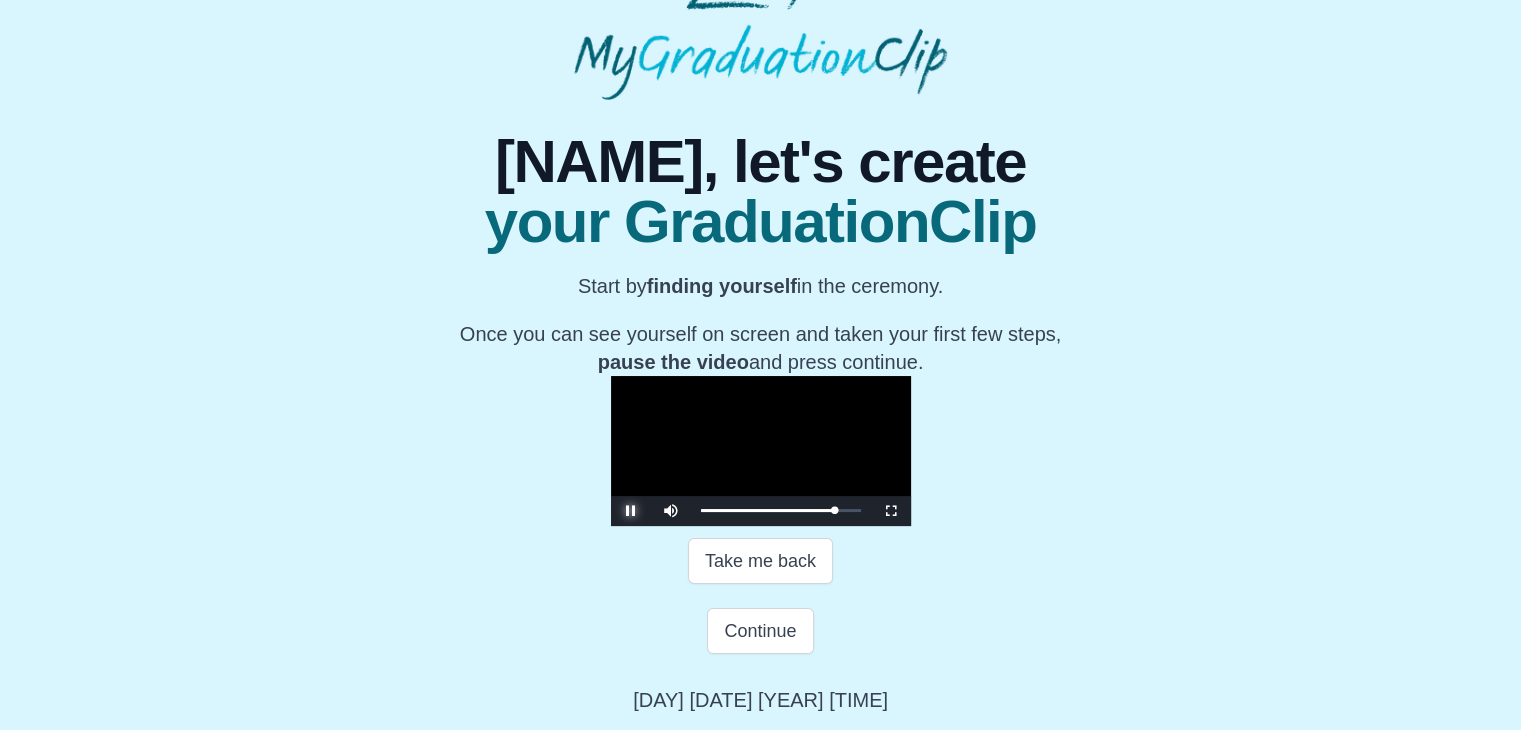 click at bounding box center [631, 511] 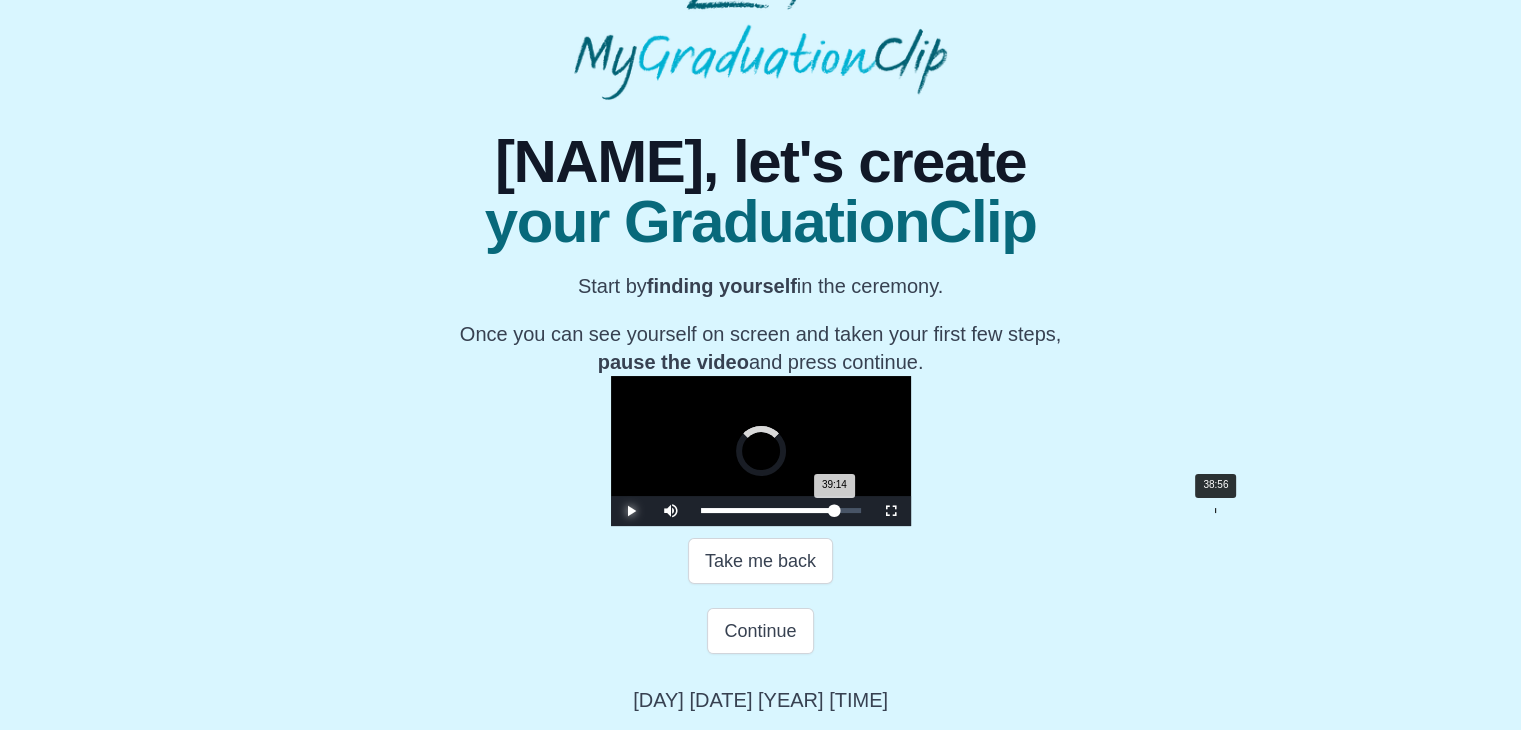 click on "39:14 Progress : 0%" at bounding box center (768, 510) 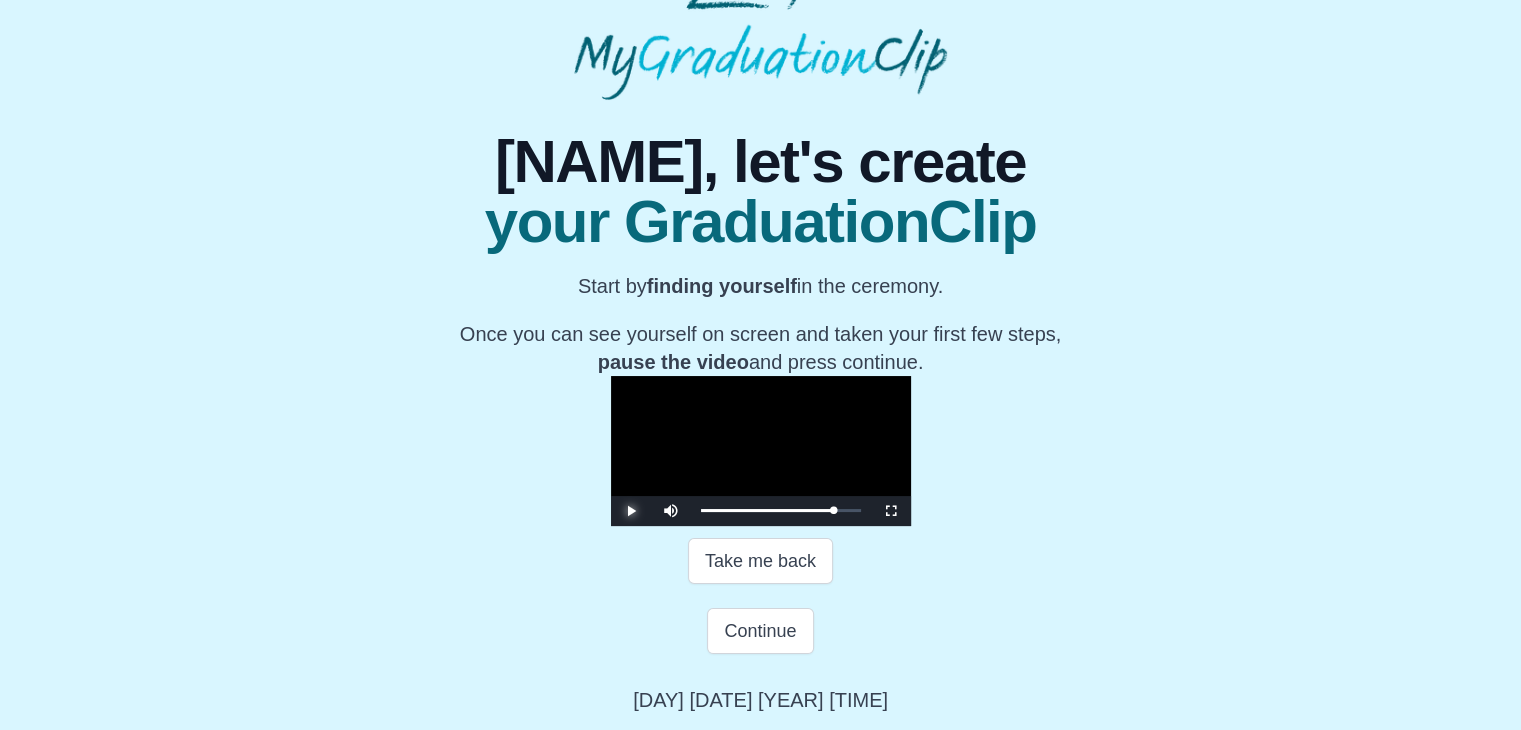 click at bounding box center [631, 511] 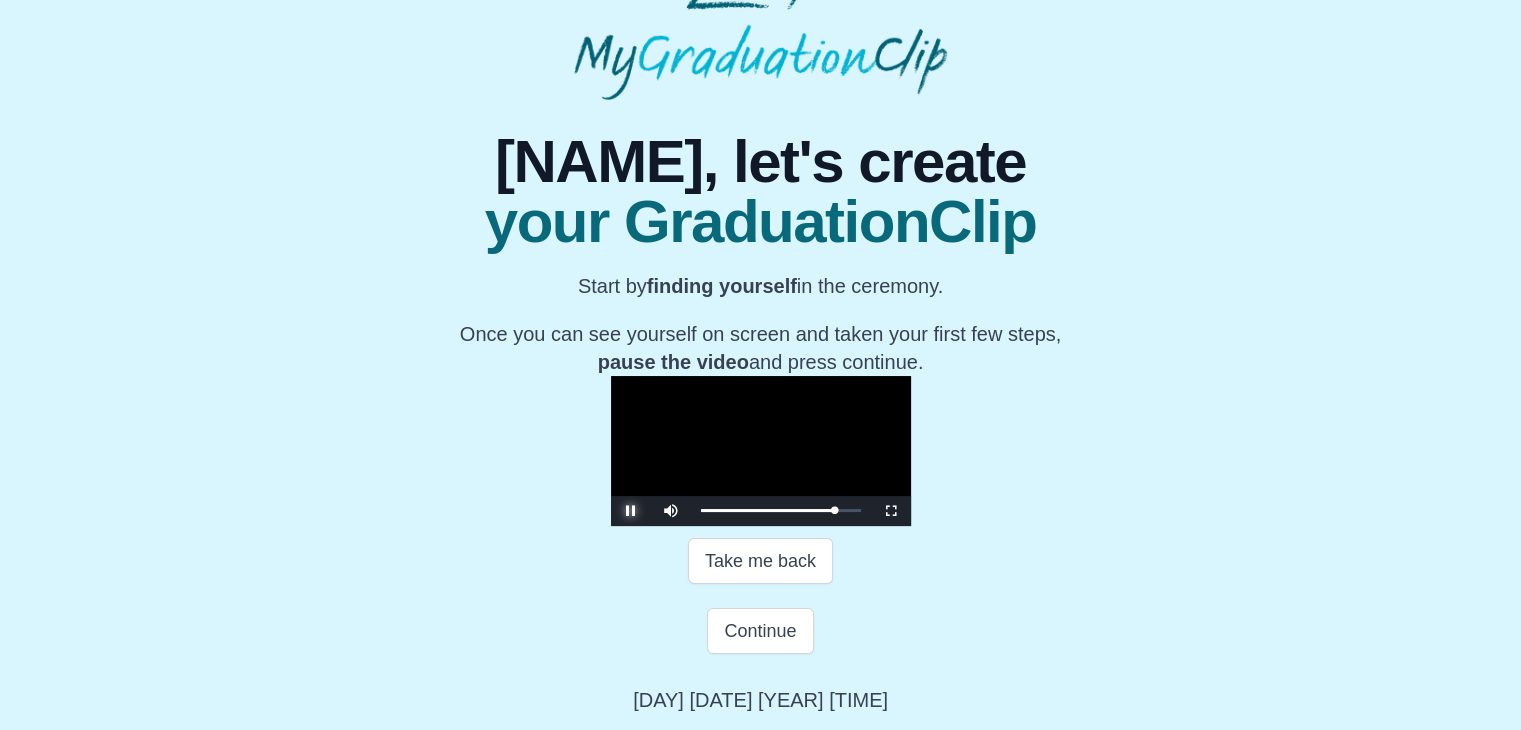 click at bounding box center (631, 511) 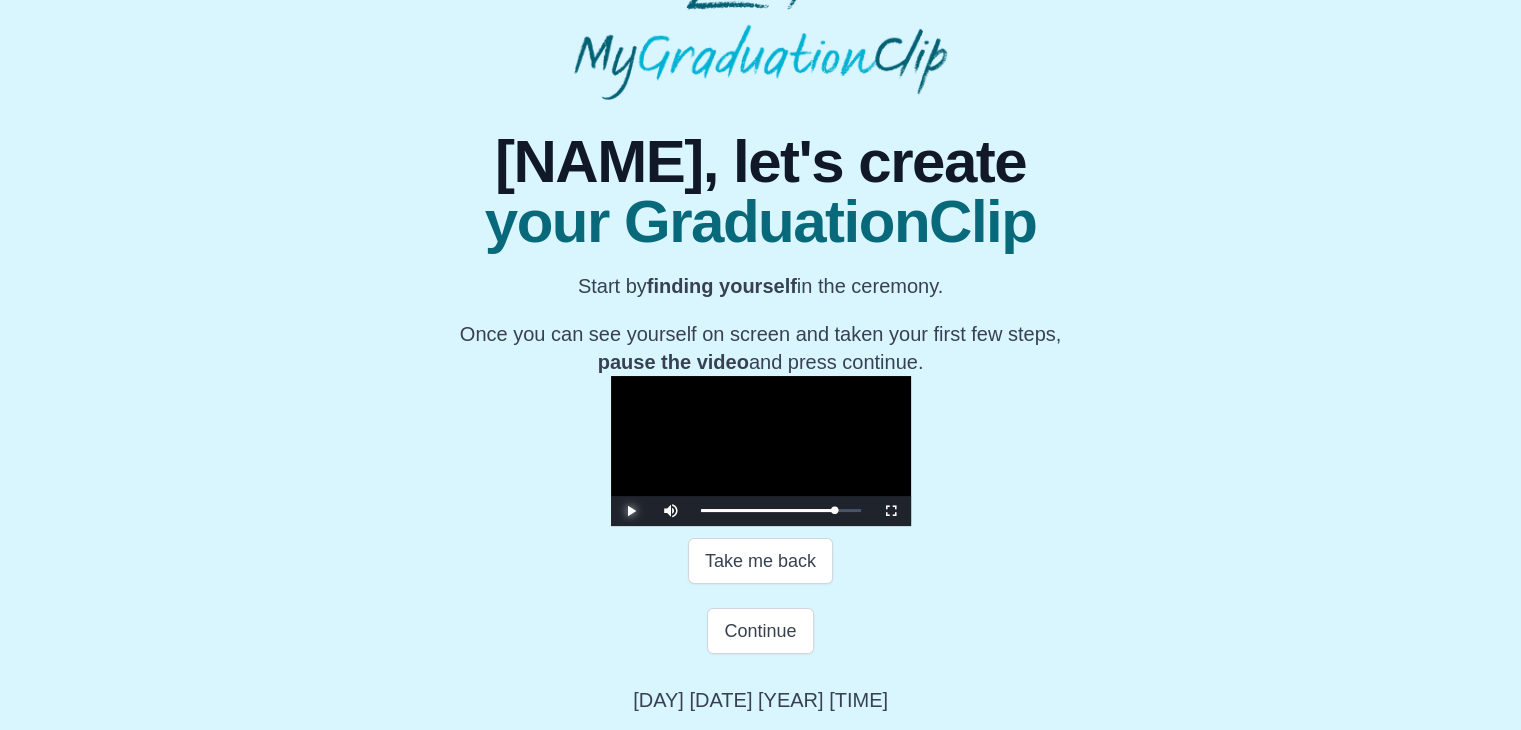 click at bounding box center (631, 511) 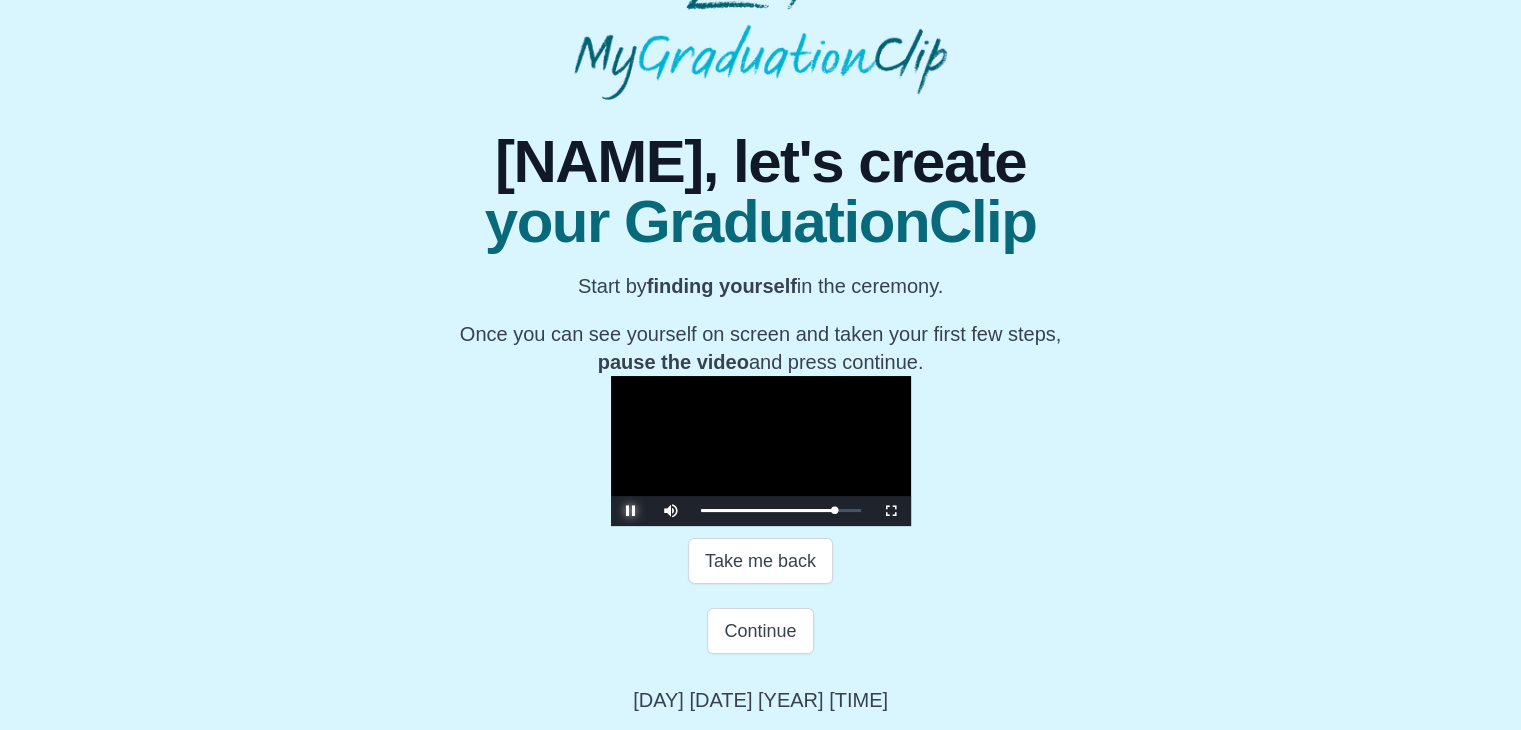 click at bounding box center [631, 511] 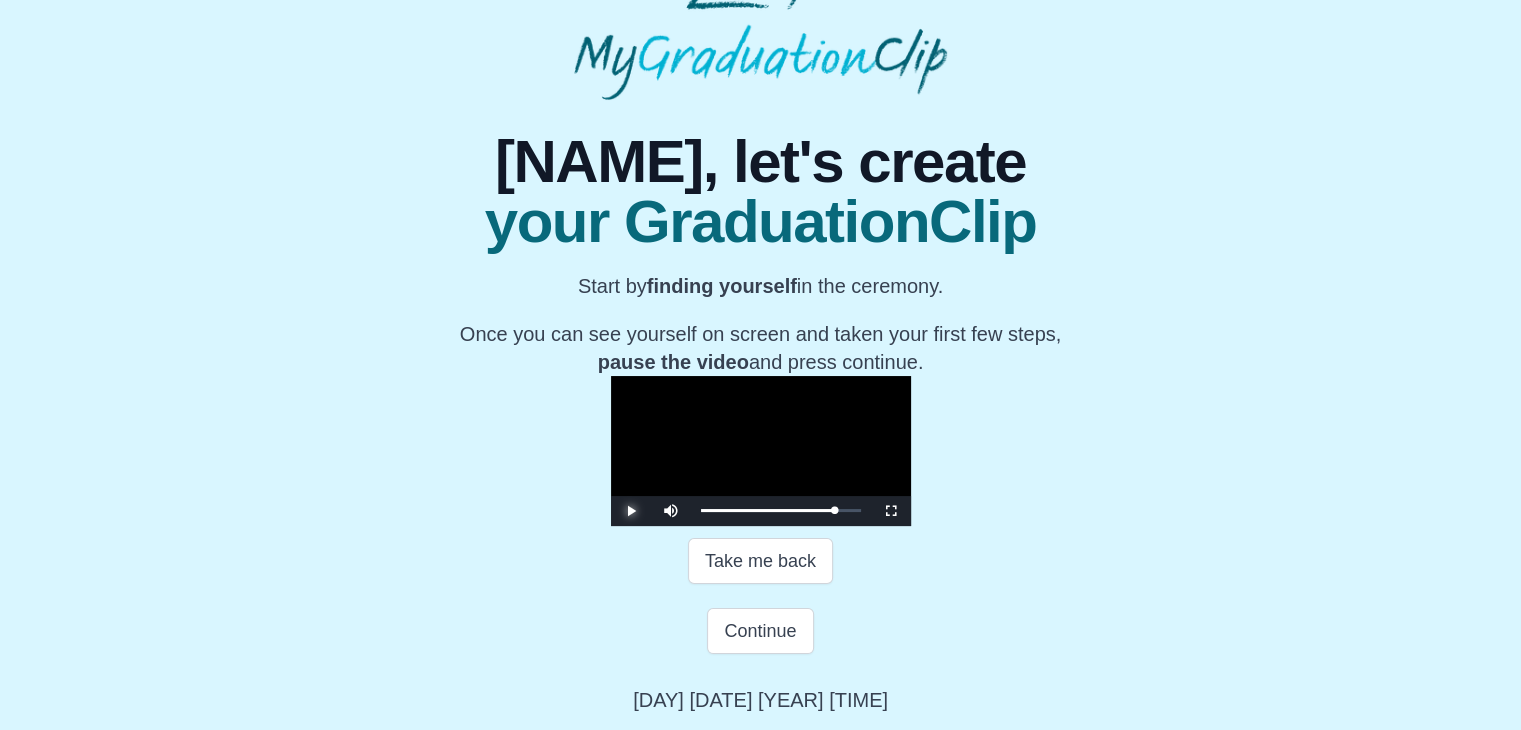 click at bounding box center (631, 511) 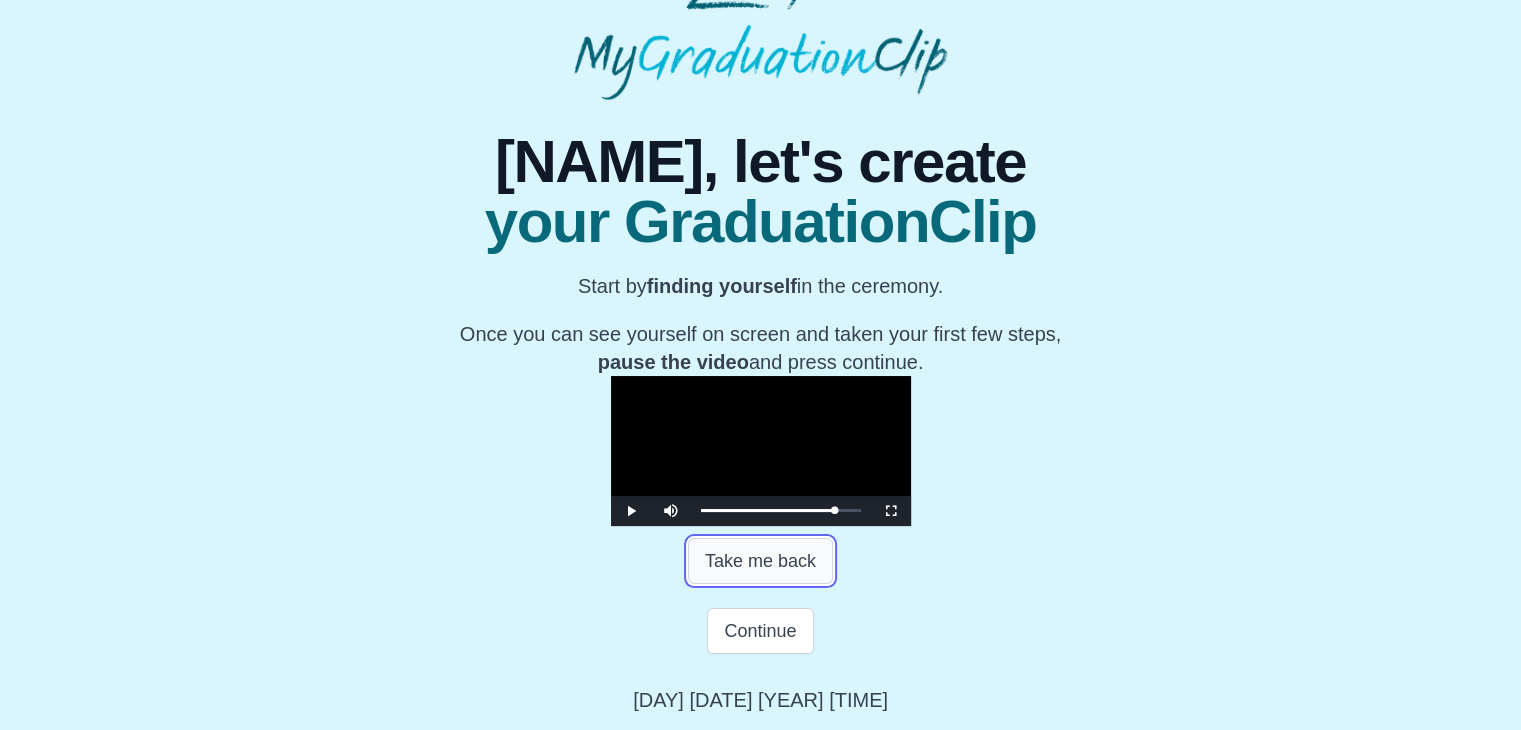 click on "Take me back" at bounding box center [760, 561] 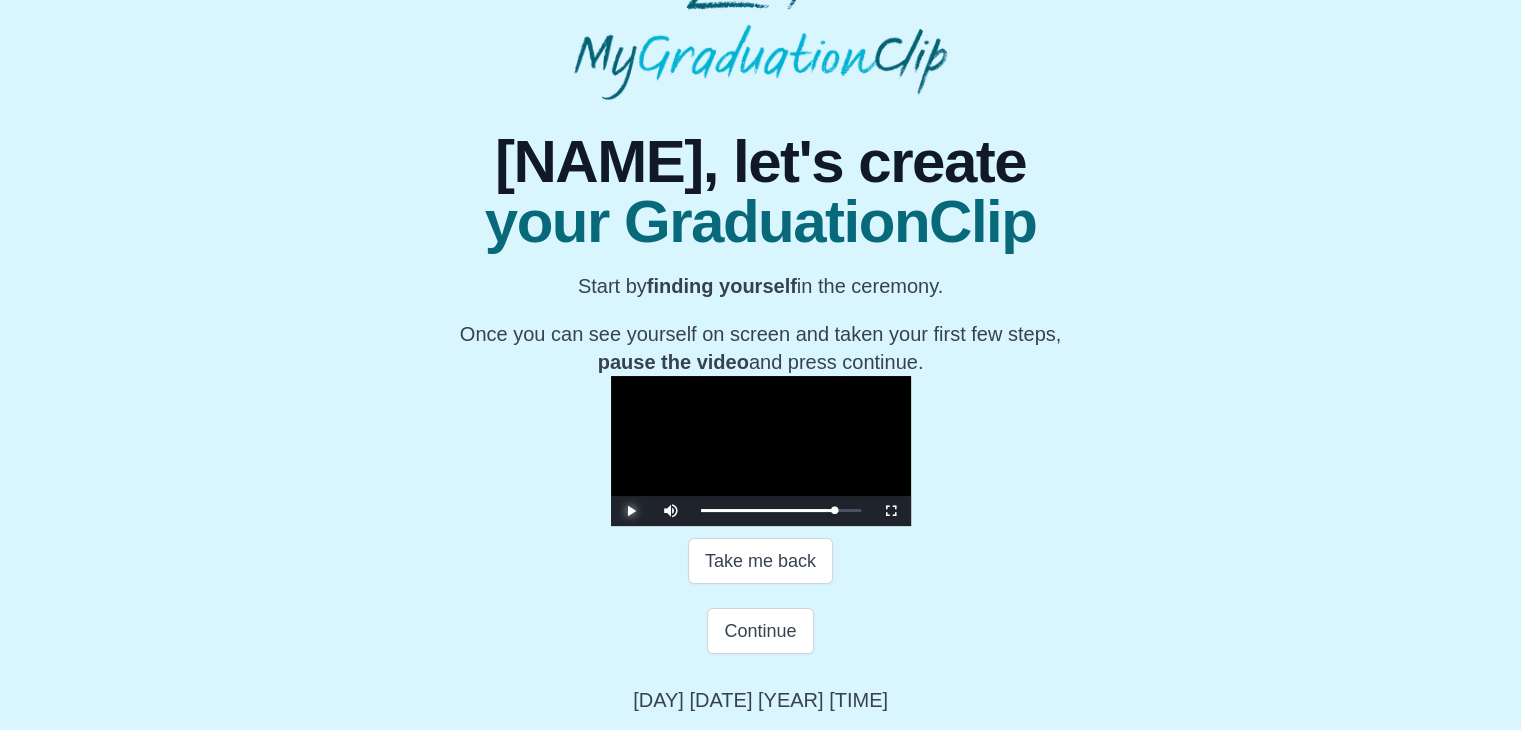 click at bounding box center [631, 511] 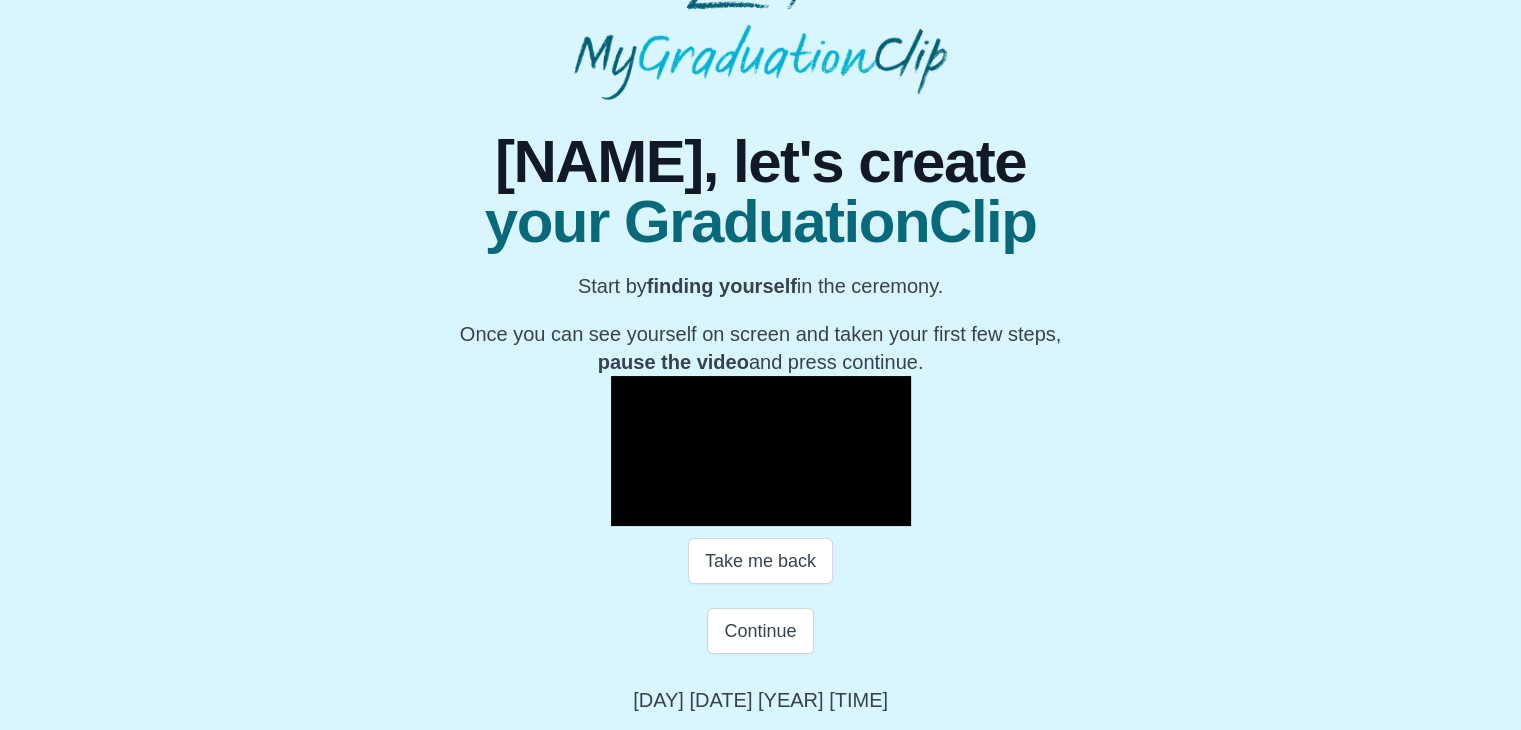 click at bounding box center [631, 511] 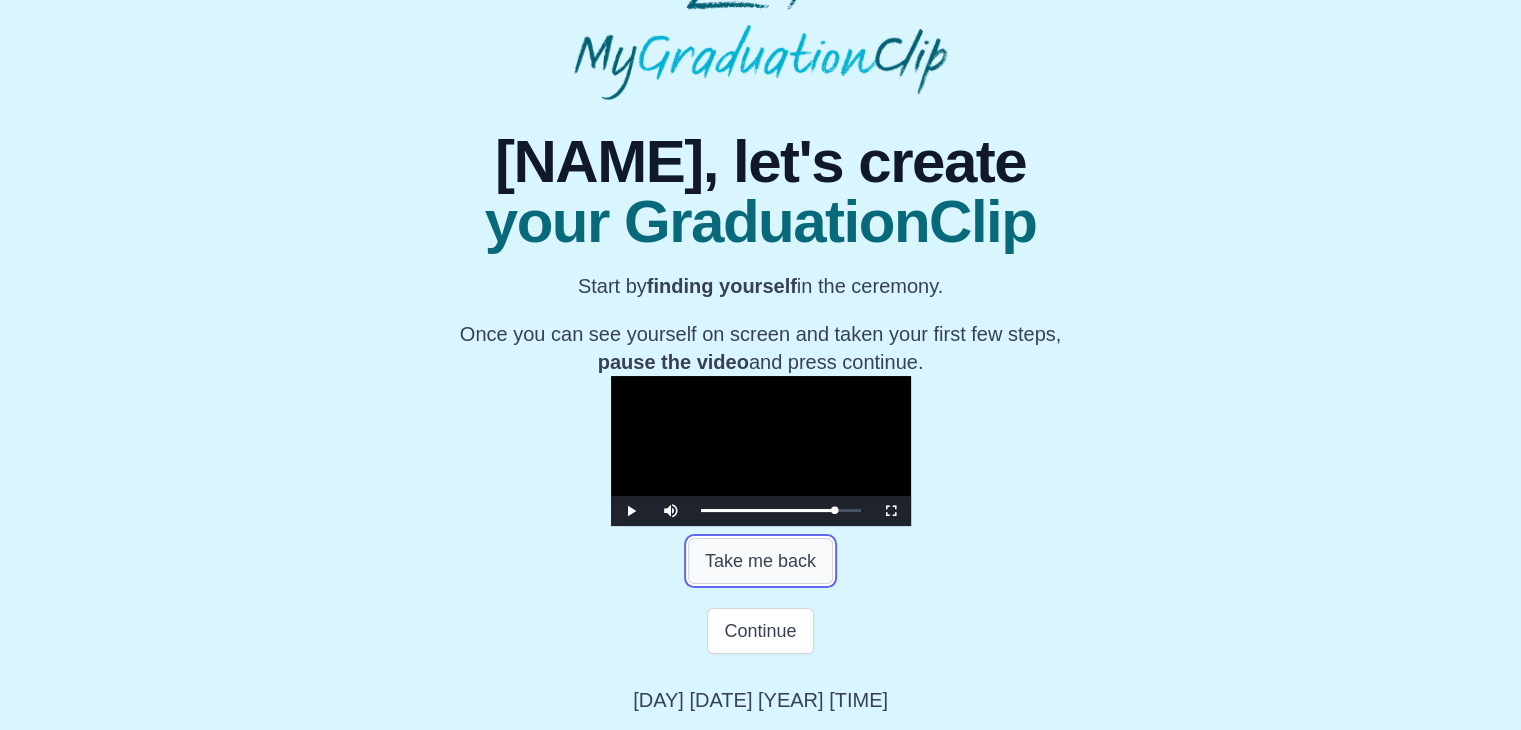 click on "Take me back" at bounding box center (760, 561) 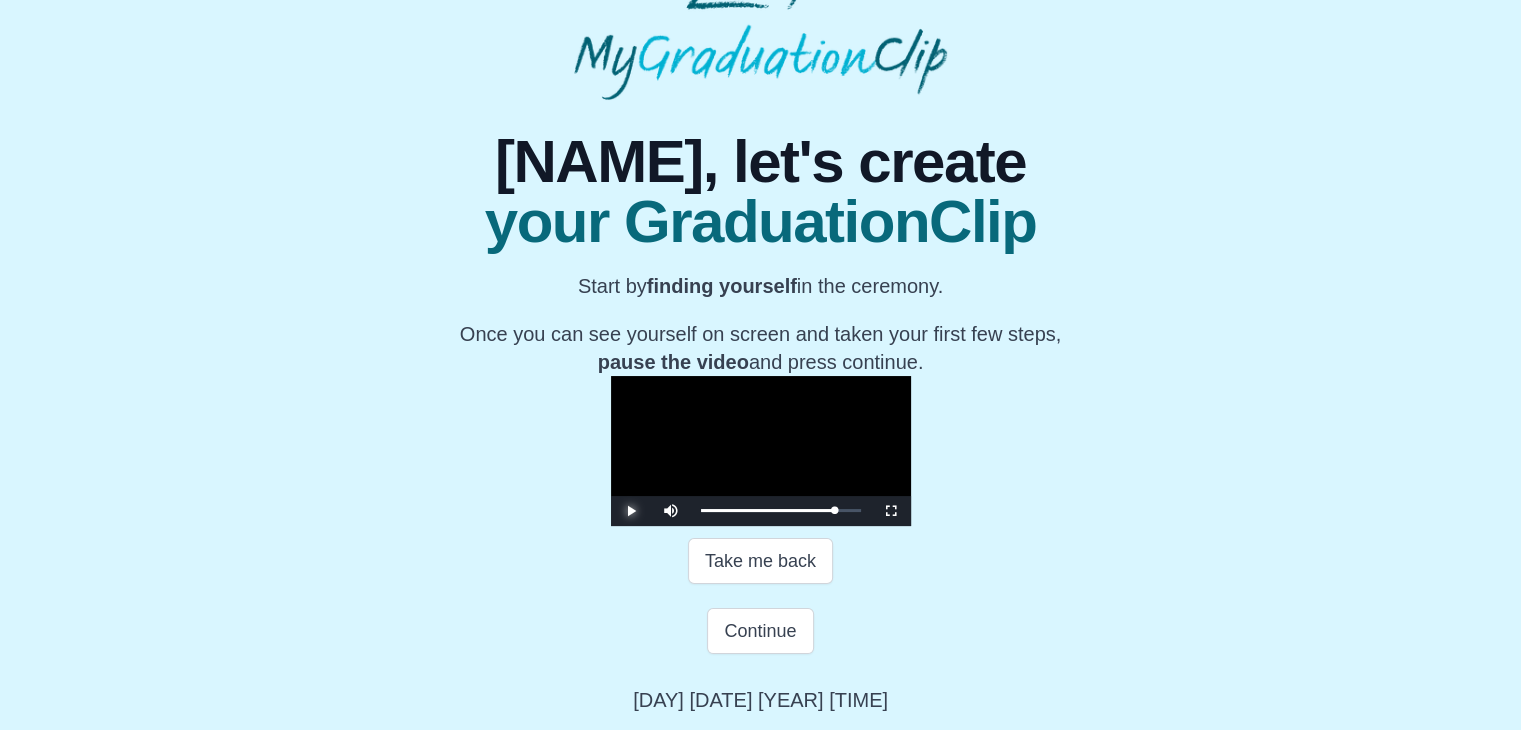 click at bounding box center (631, 511) 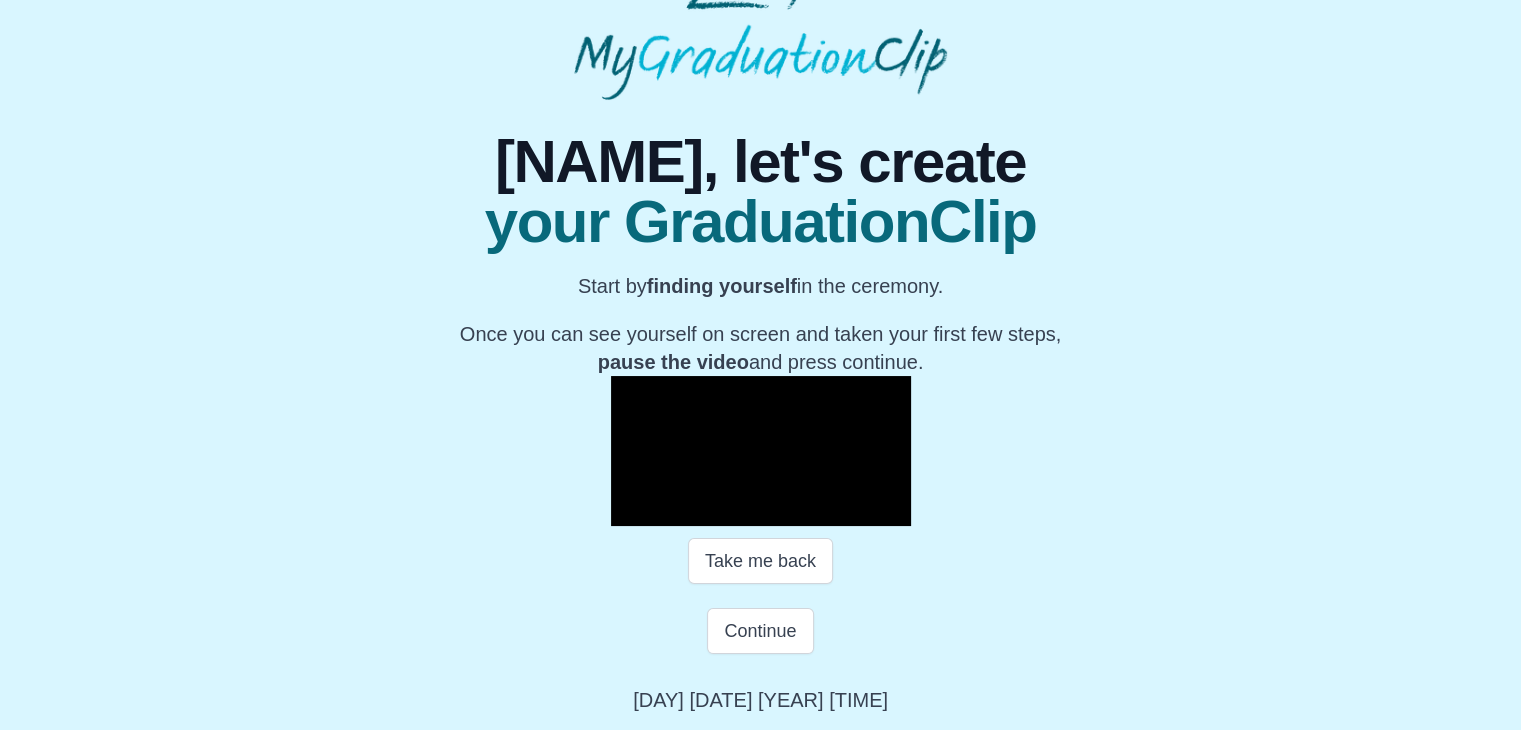 click at bounding box center (631, 511) 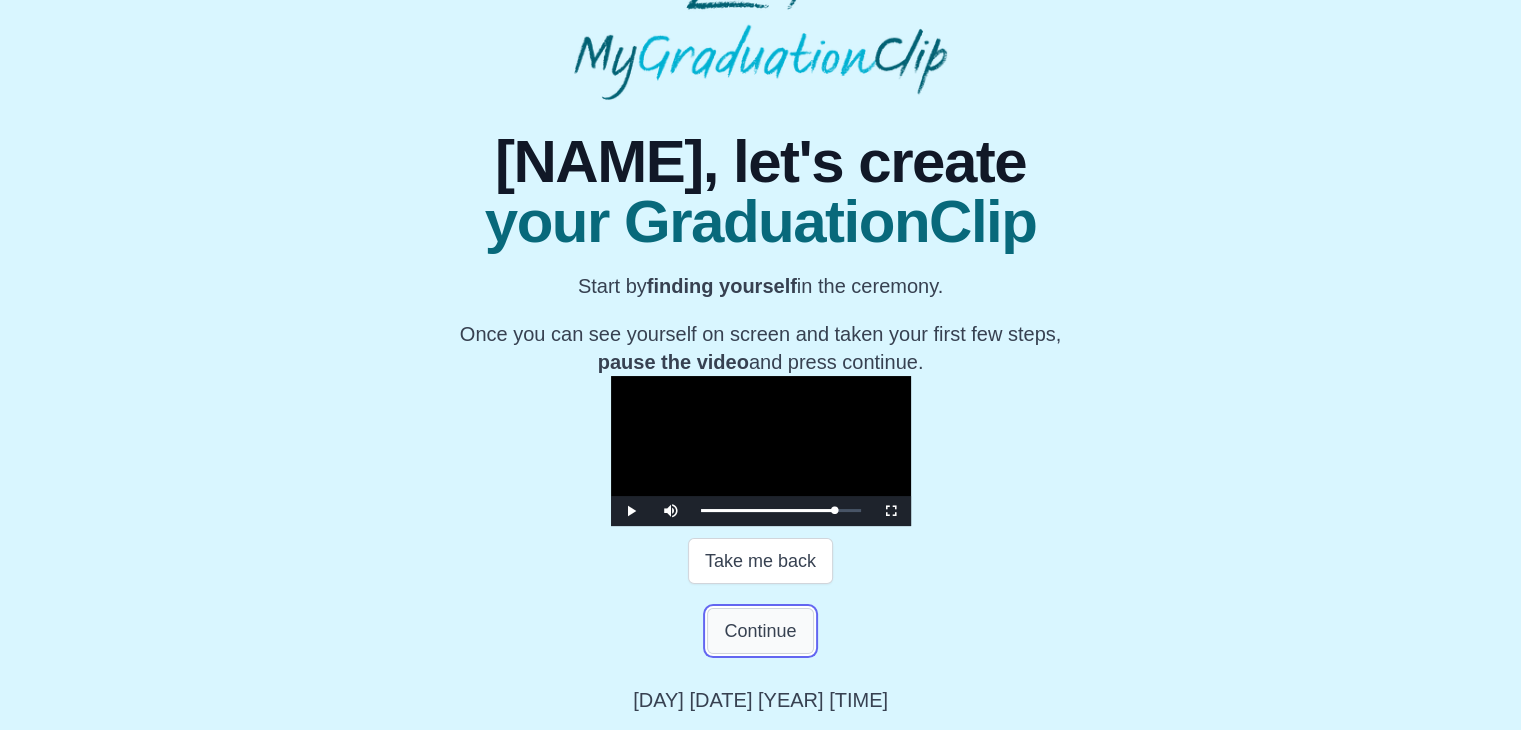 click on "Continue" at bounding box center (760, 631) 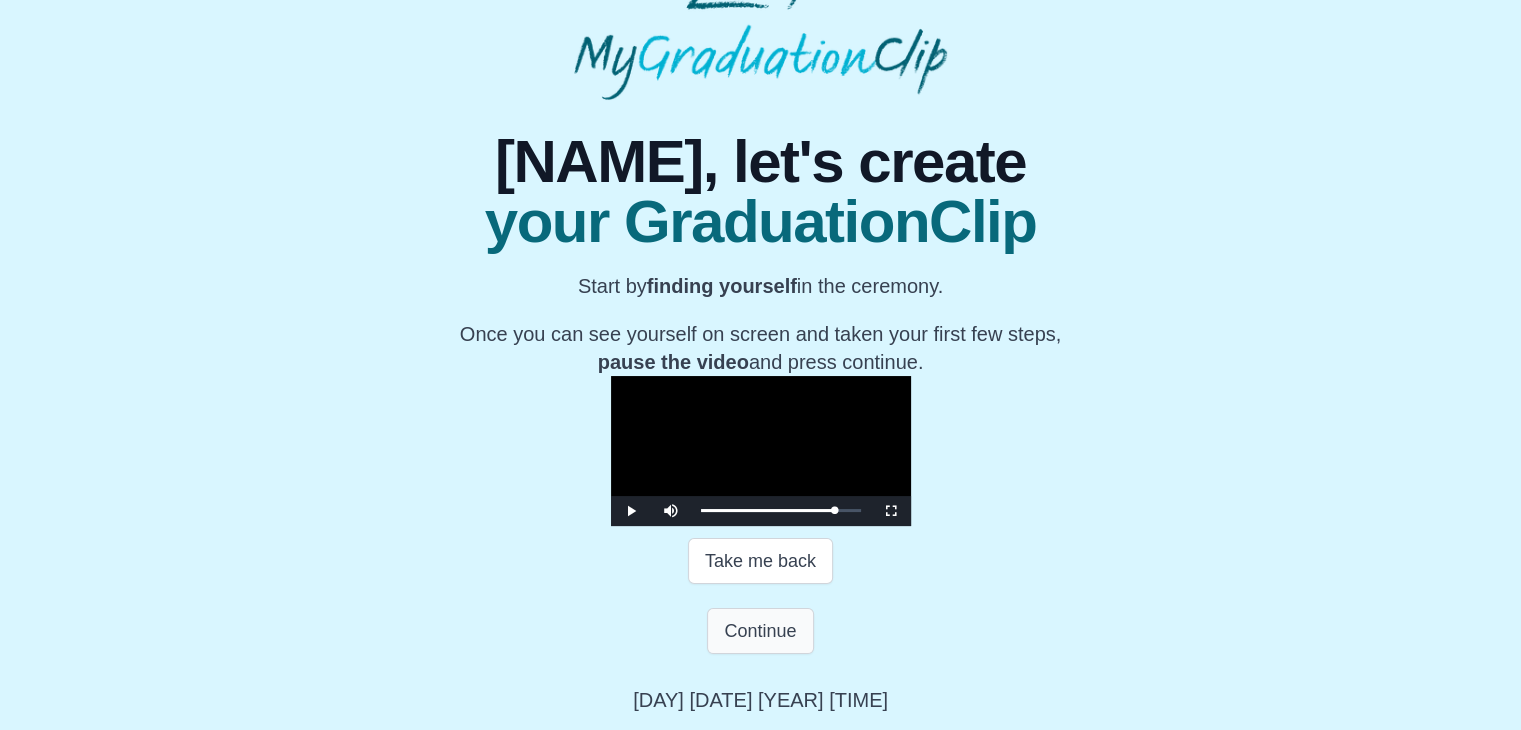 scroll, scrollTop: 0, scrollLeft: 0, axis: both 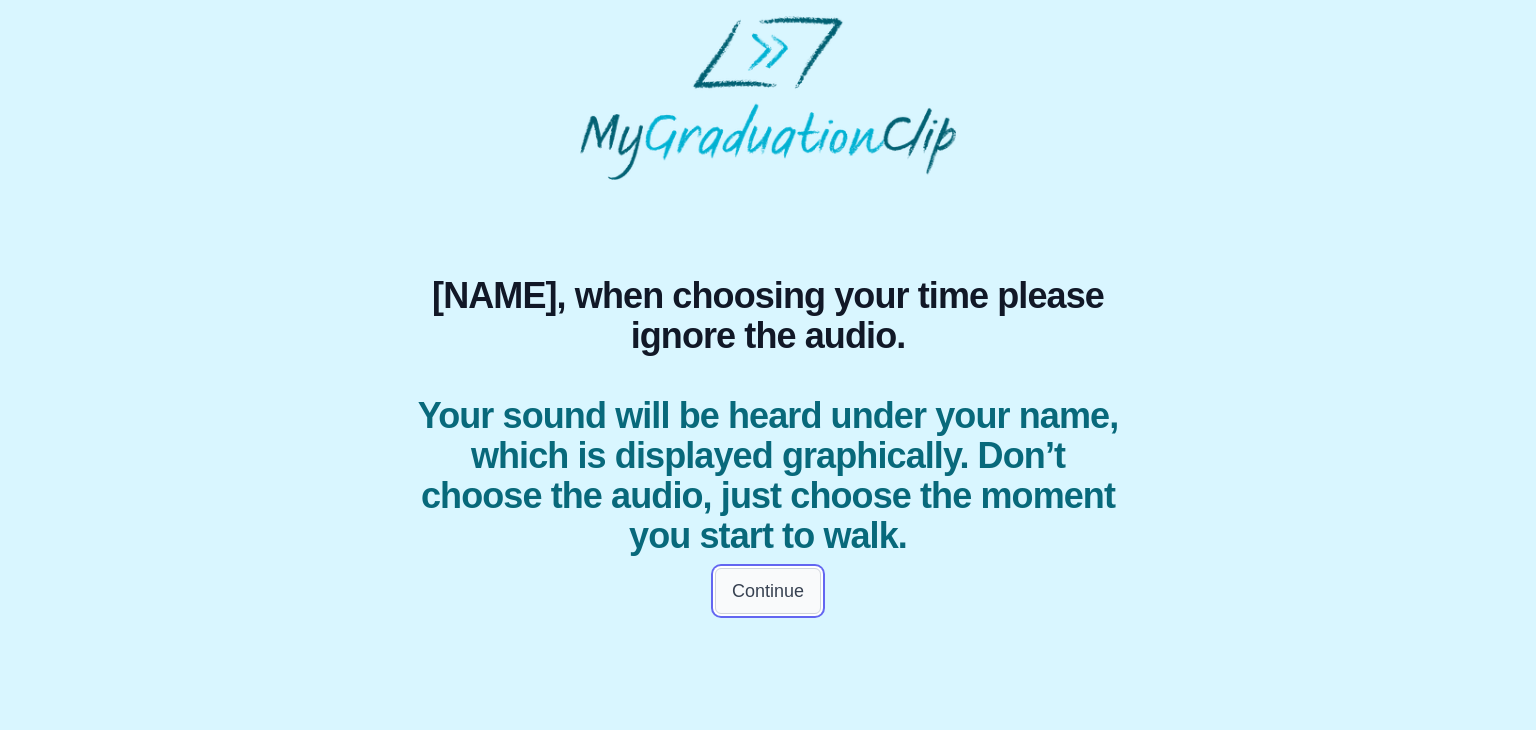 click on "Continue" at bounding box center [768, 591] 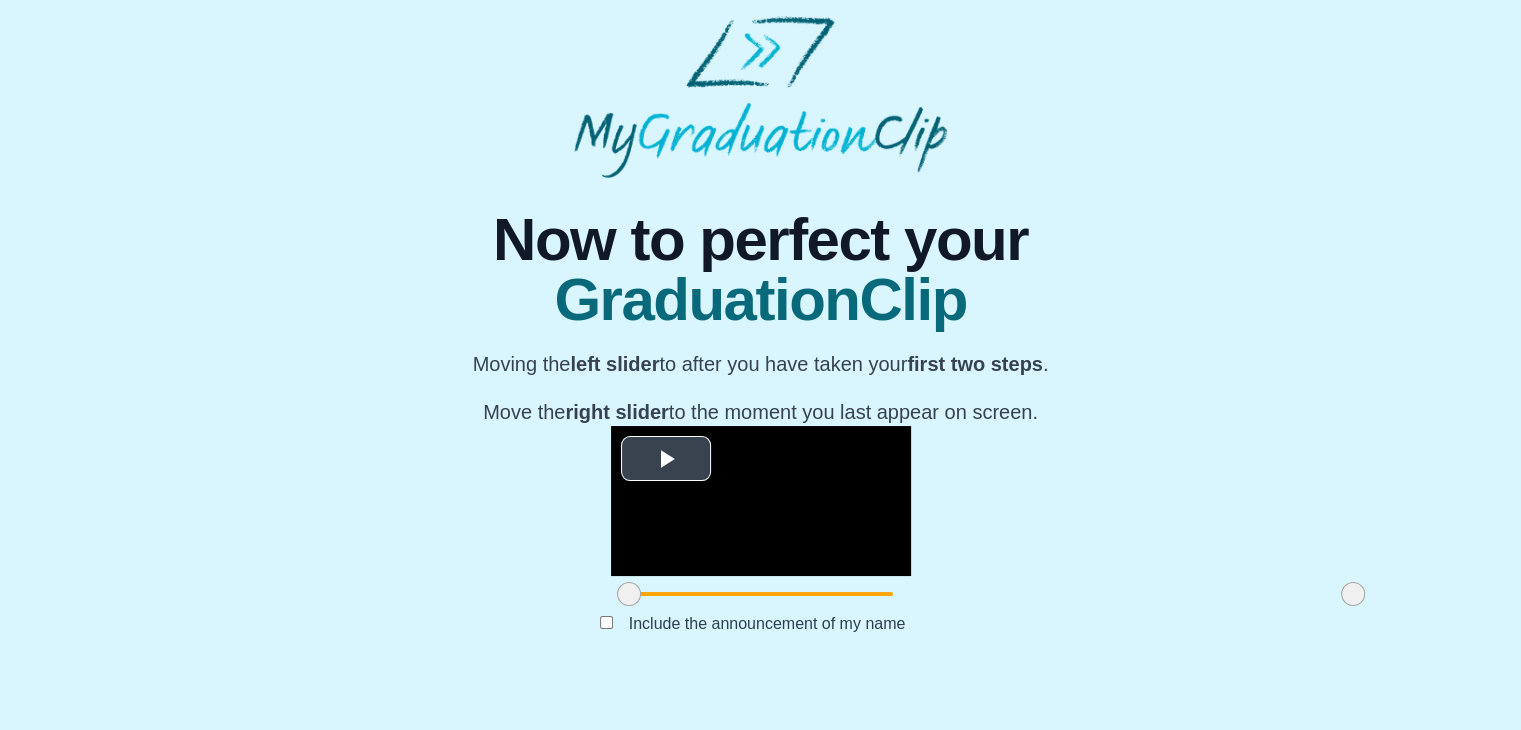 scroll, scrollTop: 238, scrollLeft: 0, axis: vertical 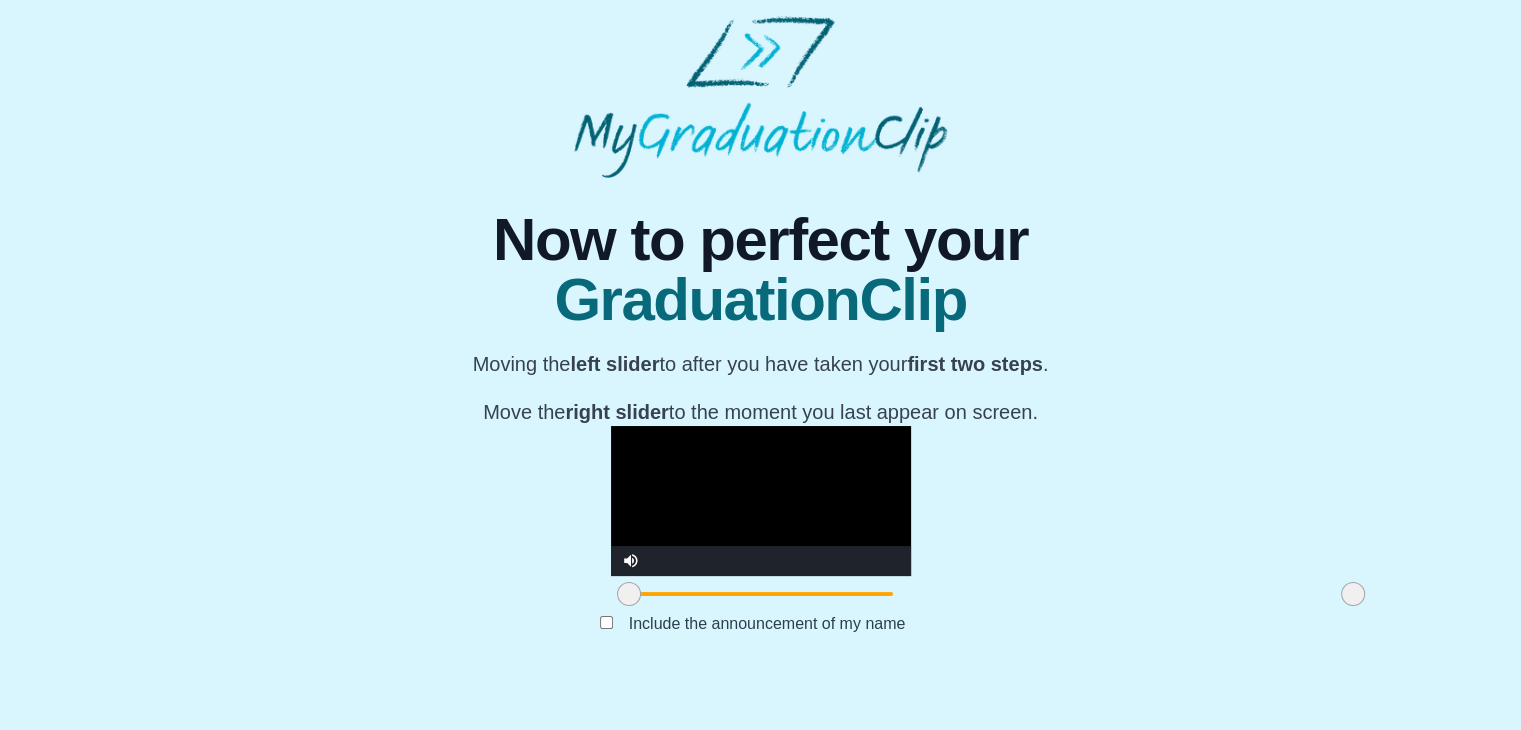 drag, startPoint x: 1124, startPoint y: 636, endPoint x: 1150, endPoint y: 643, distance: 26.925823 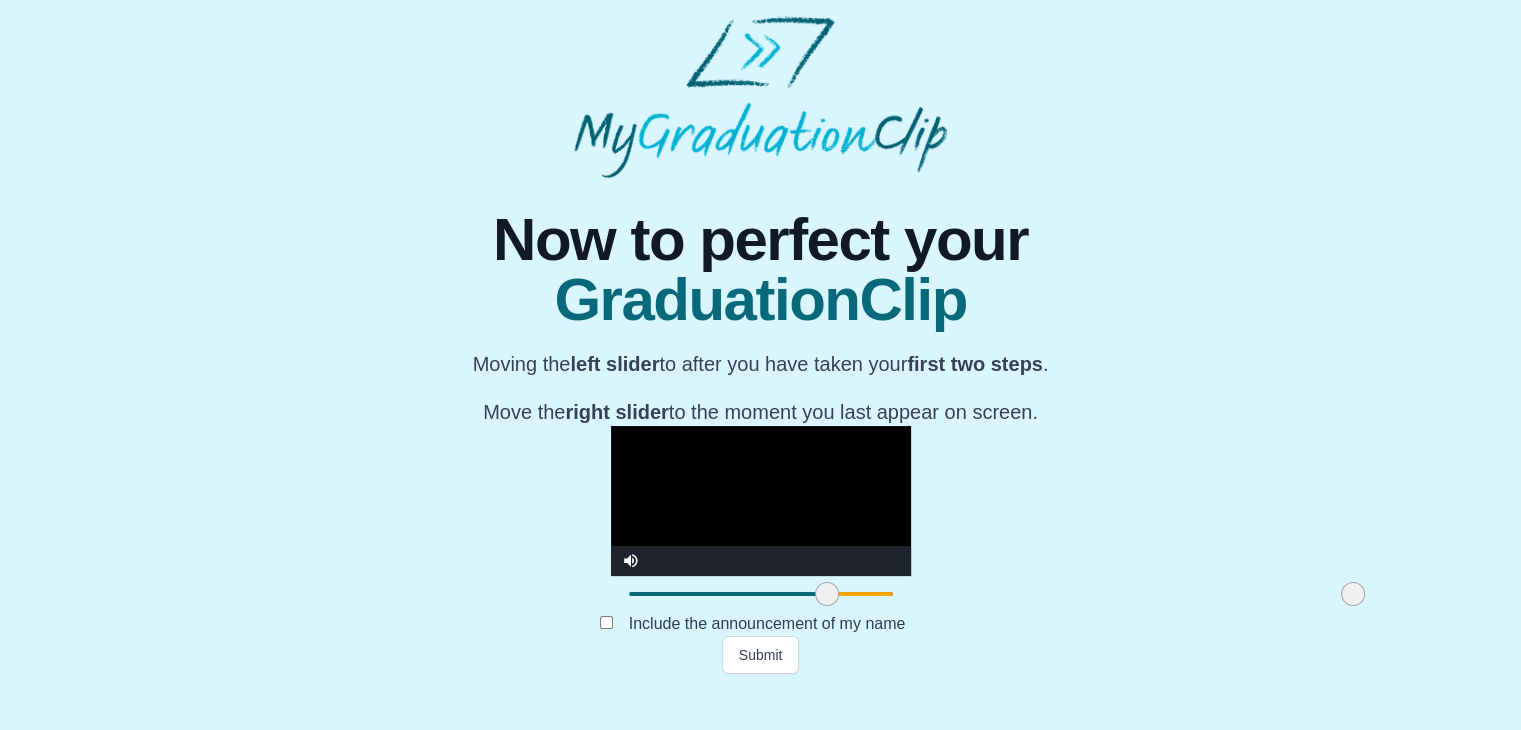 drag, startPoint x: 396, startPoint y: 631, endPoint x: 594, endPoint y: 633, distance: 198.0101 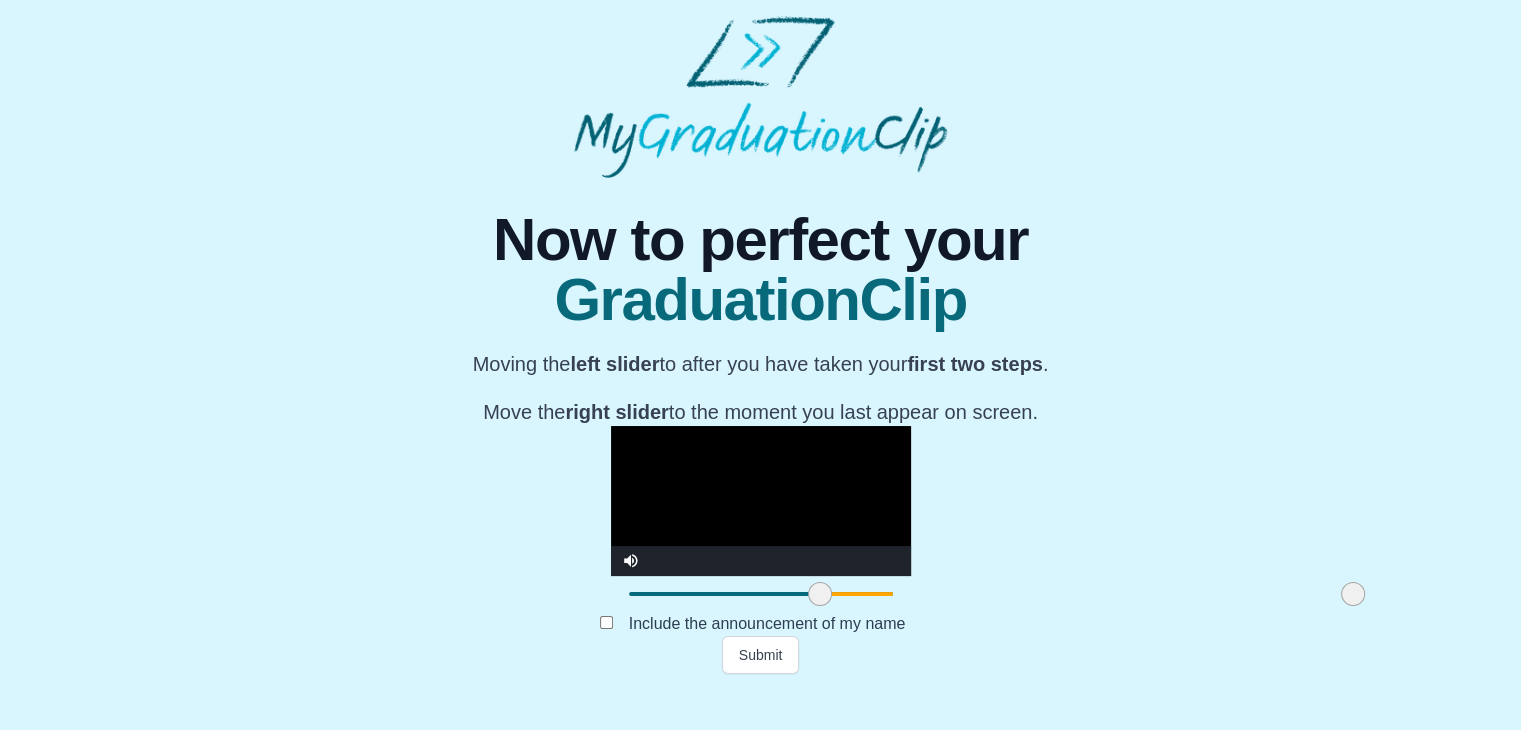 click at bounding box center [820, 594] 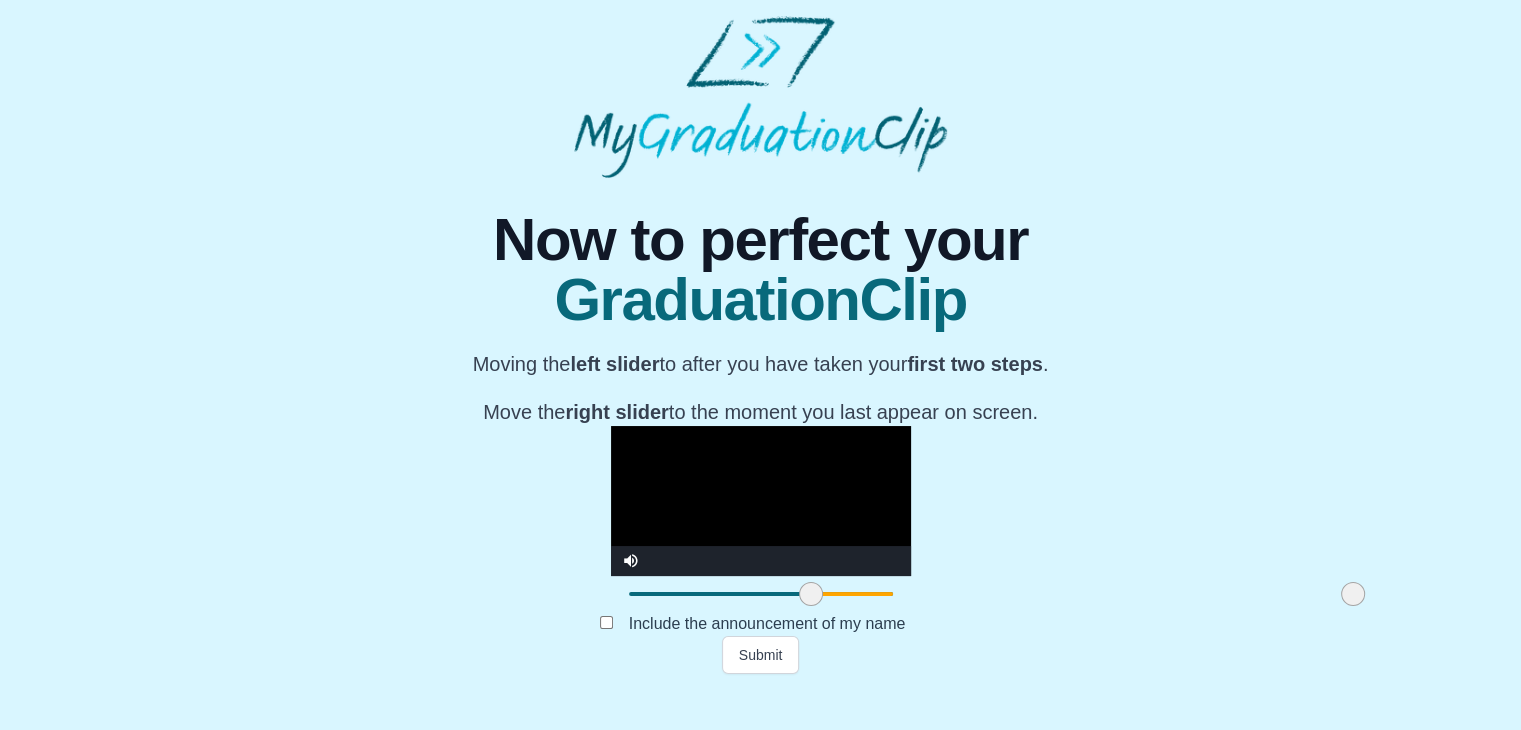 click at bounding box center [811, 594] 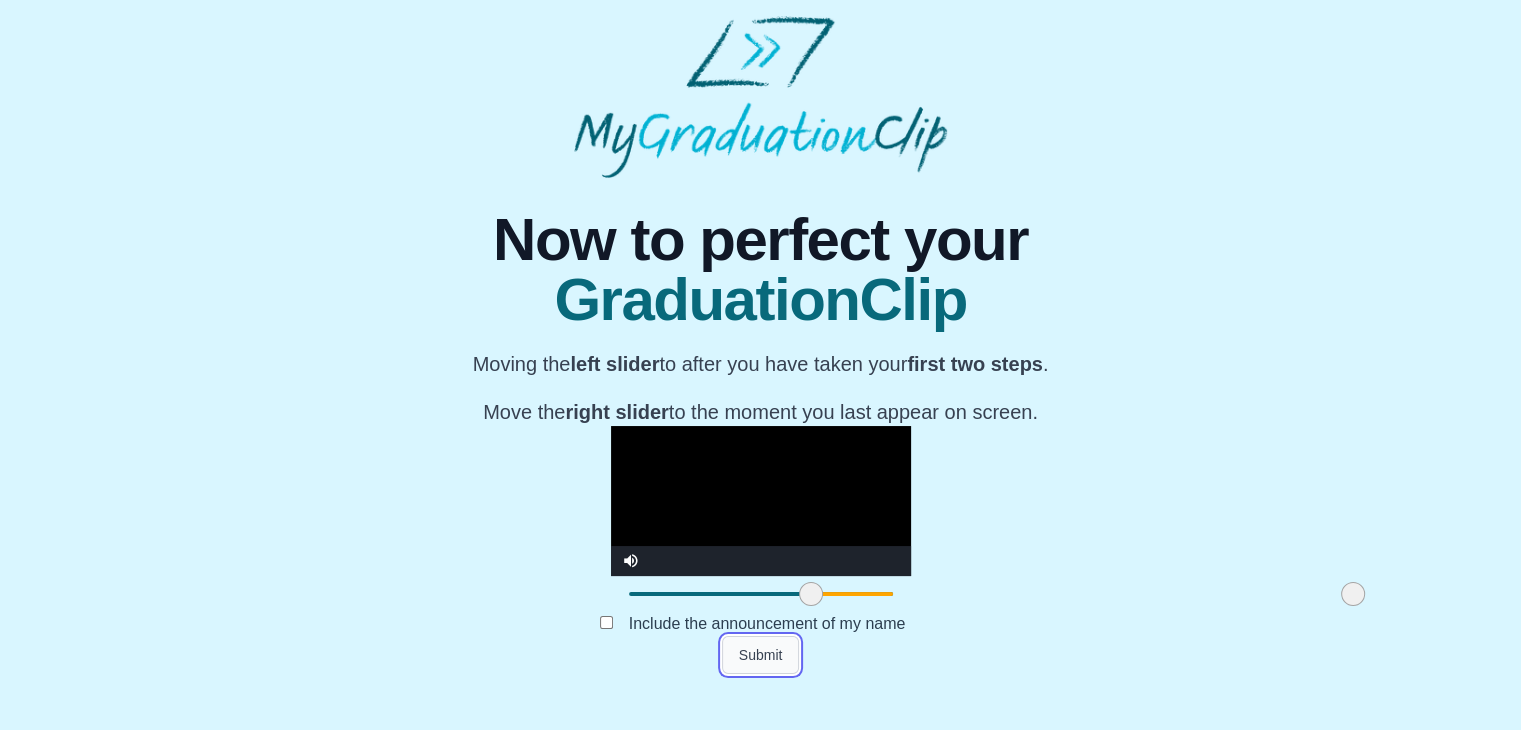 click on "Submit" at bounding box center [761, 655] 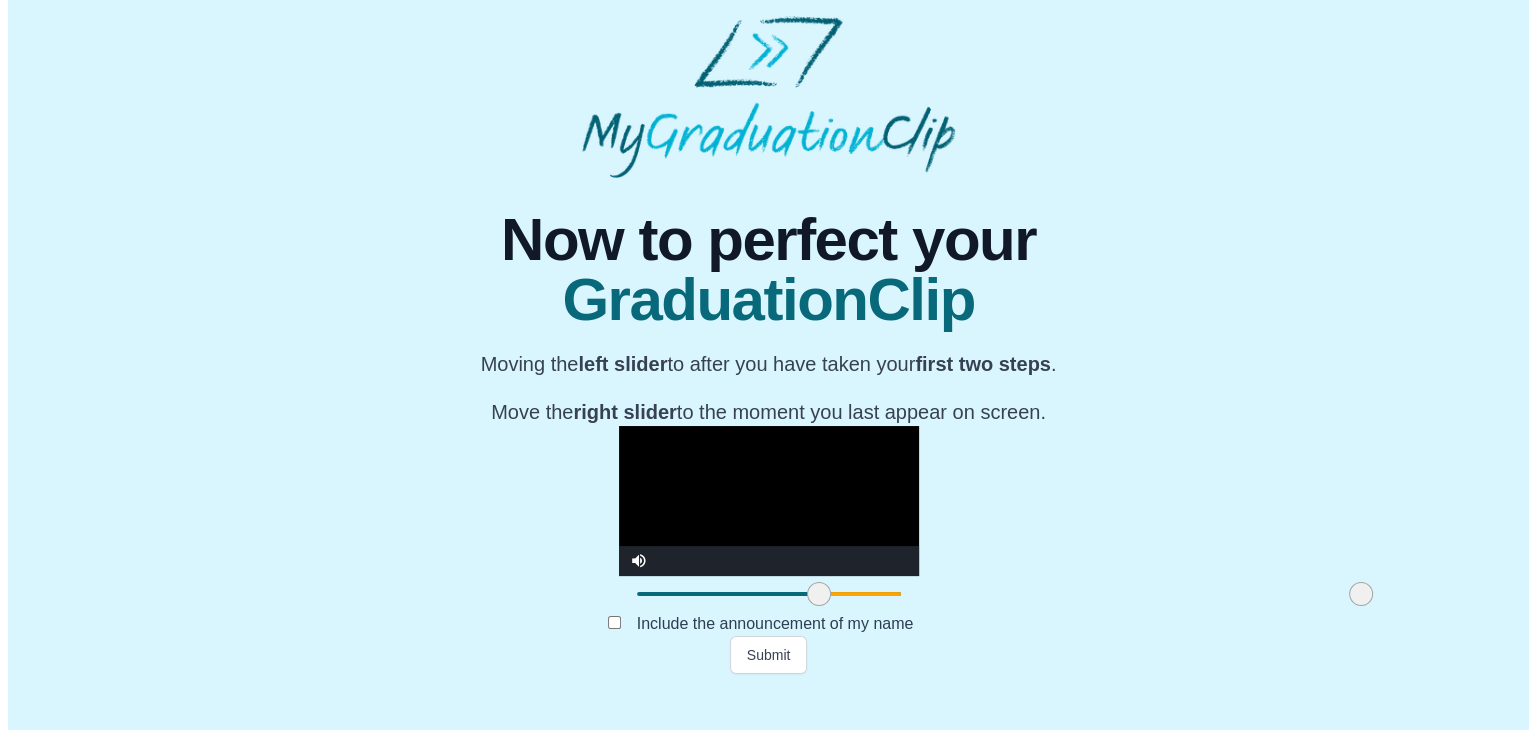 scroll, scrollTop: 0, scrollLeft: 0, axis: both 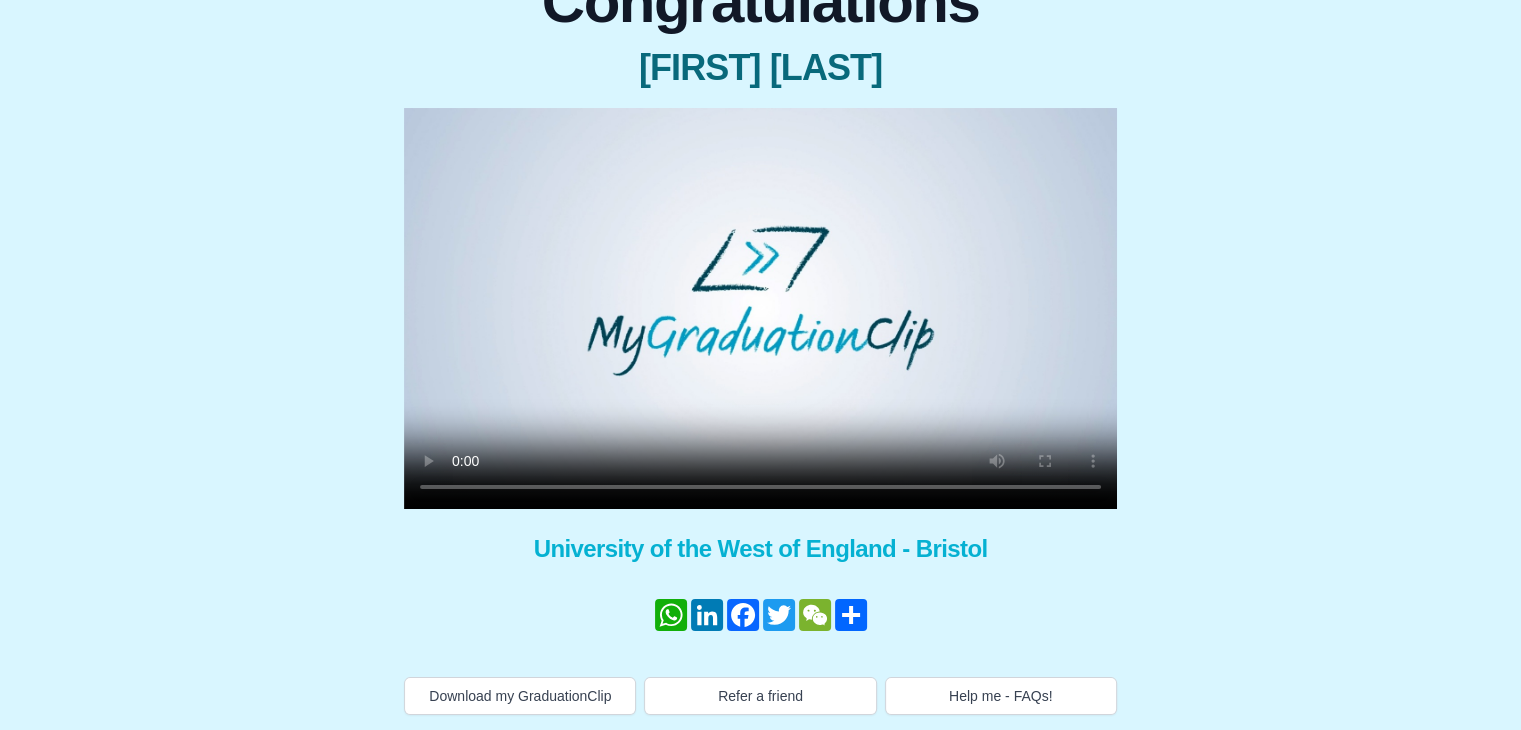 type 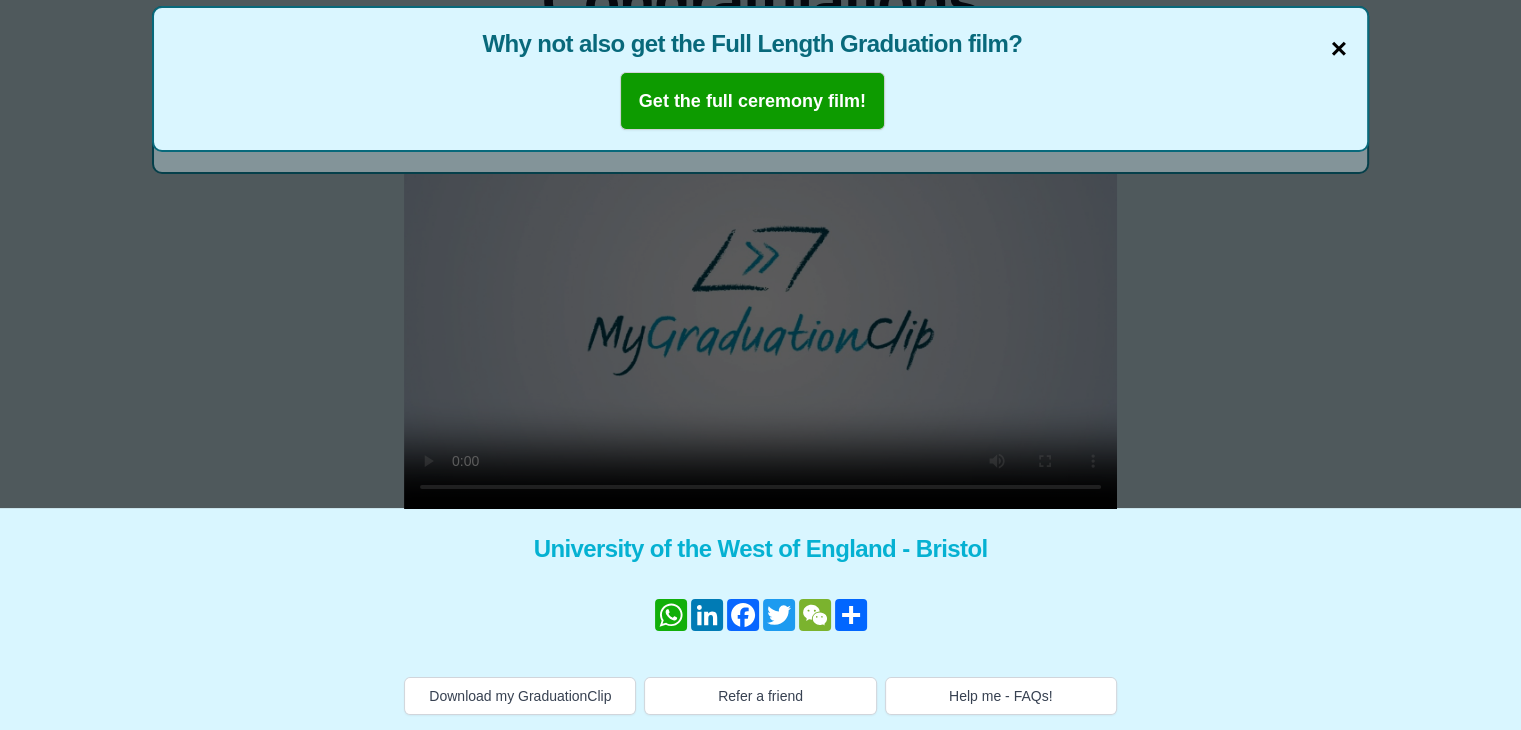 click on "×" at bounding box center [1339, 49] 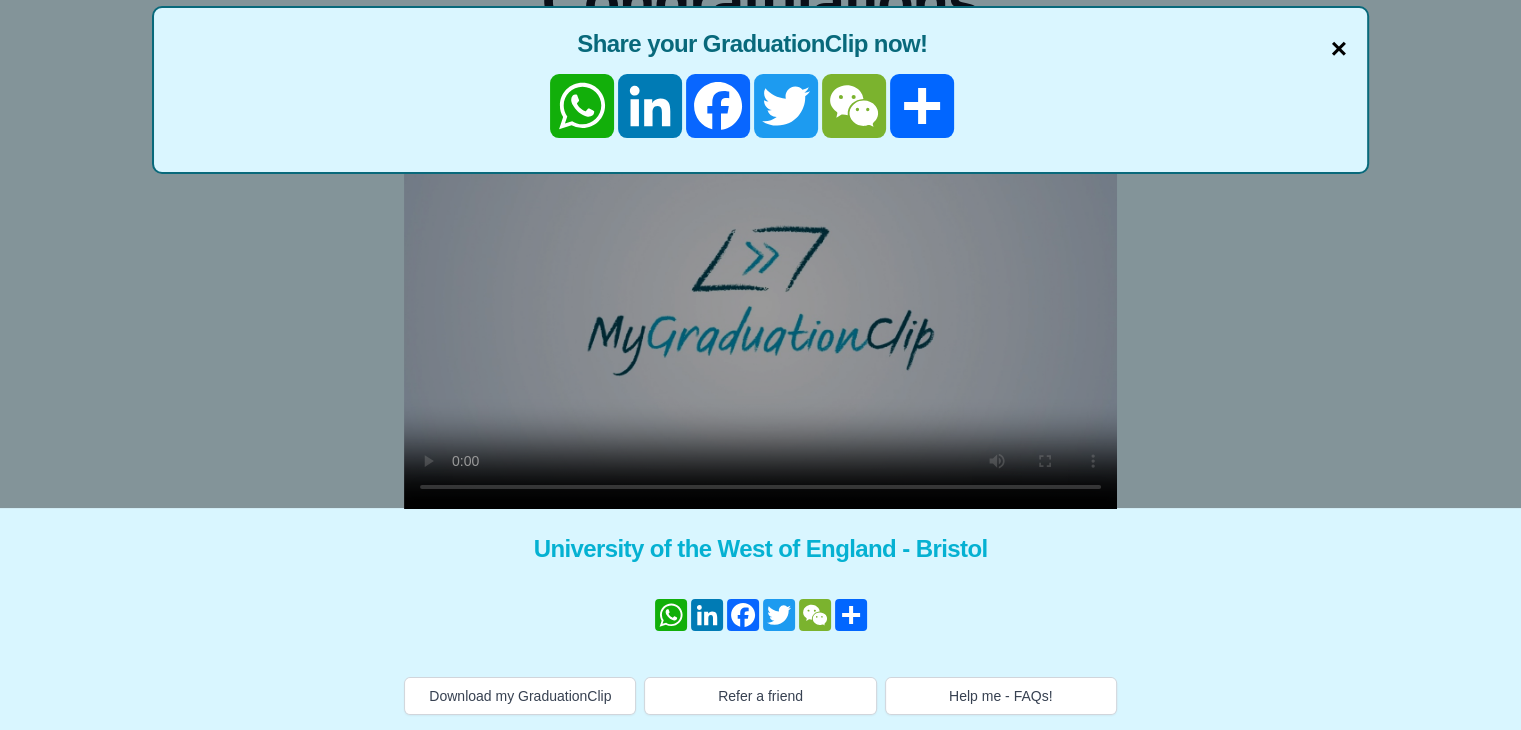 click on "×" at bounding box center (1339, 49) 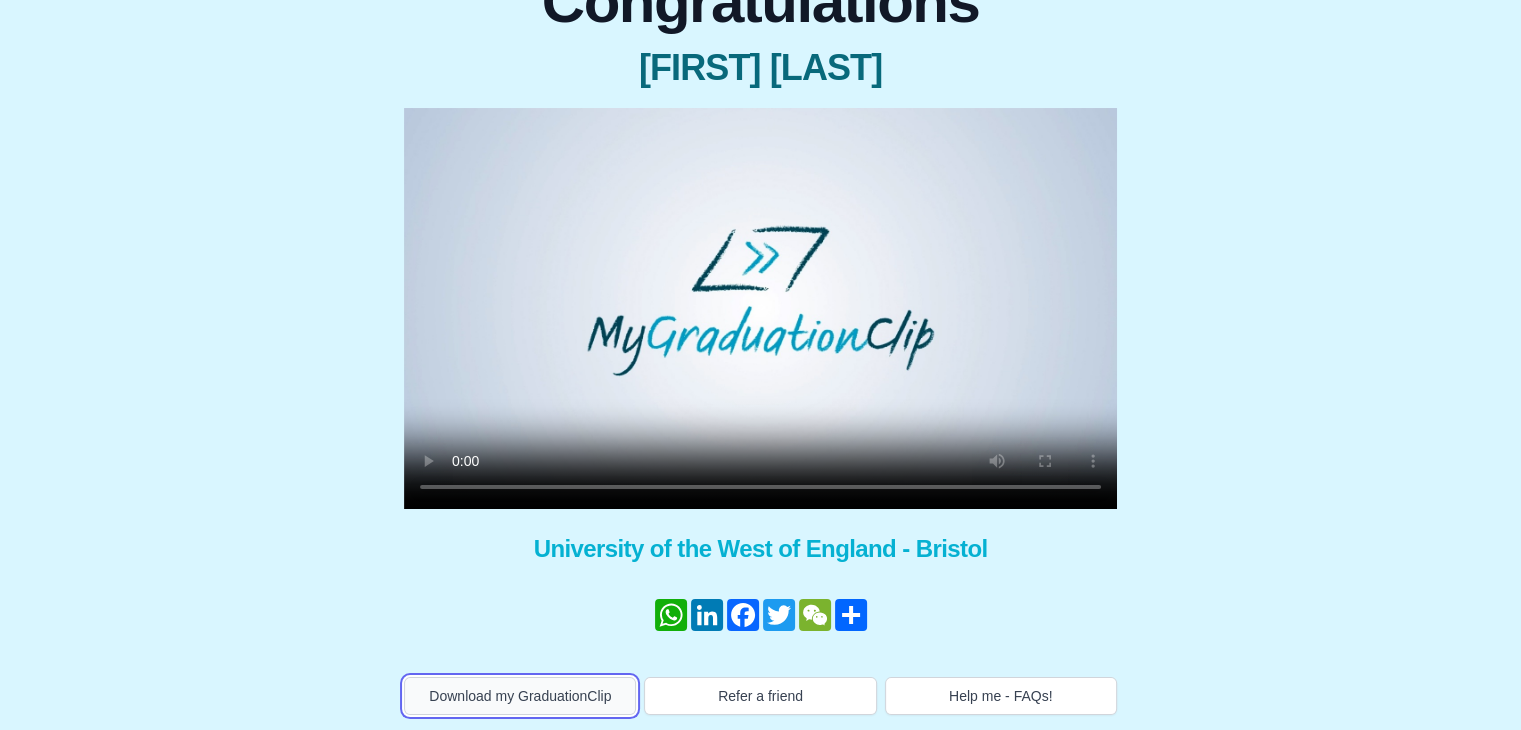 click on "Download my GraduationClip" at bounding box center [520, 696] 